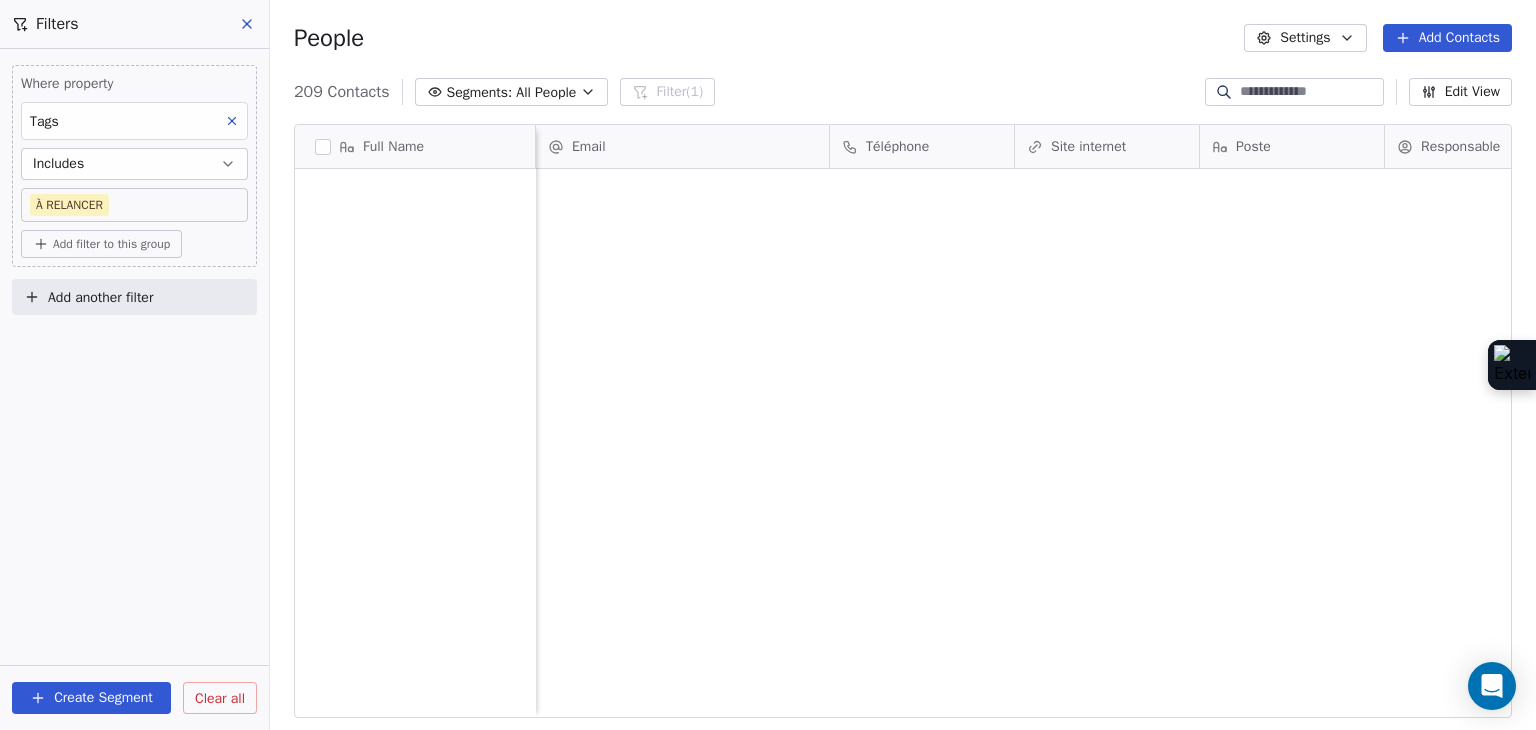 scroll, scrollTop: 0, scrollLeft: 0, axis: both 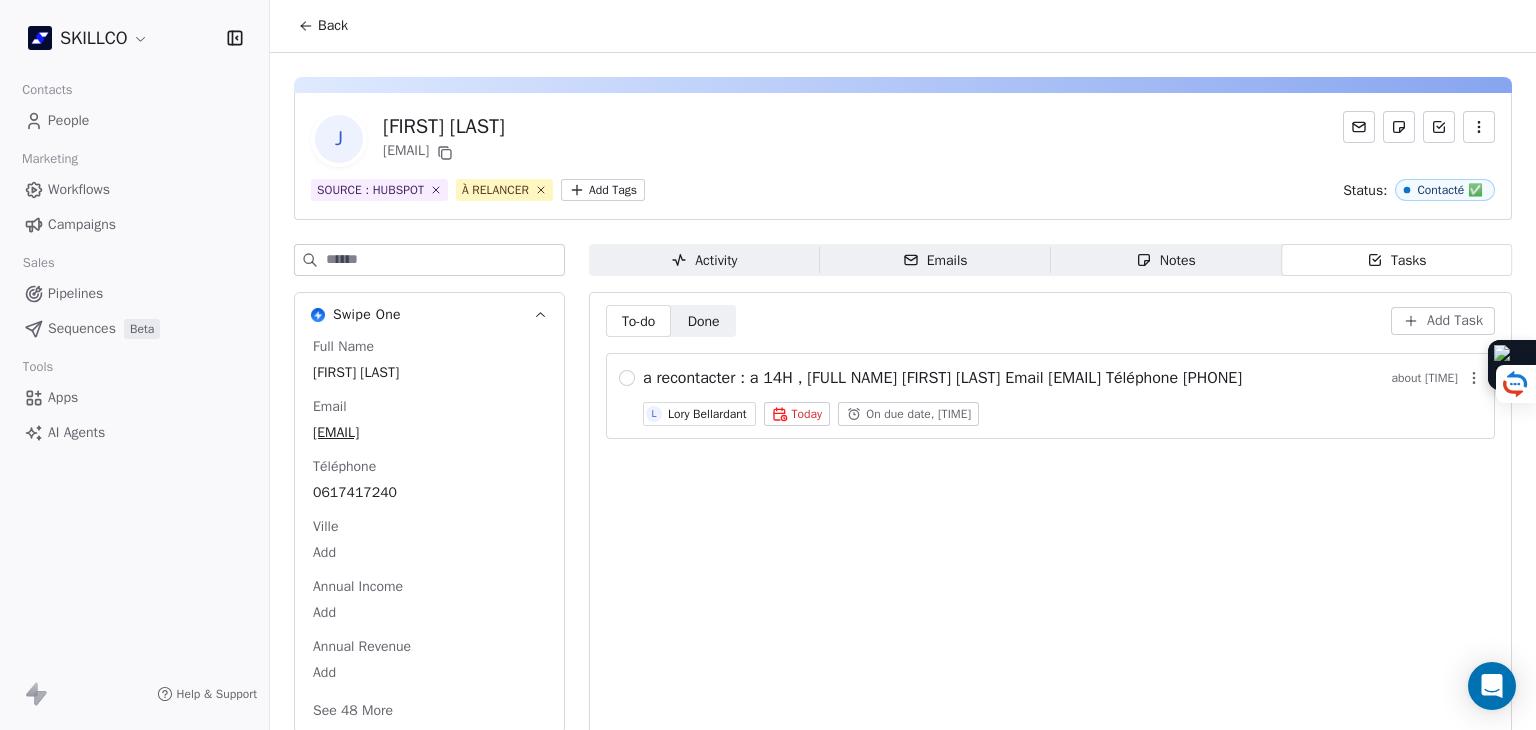 click on "Emails" at bounding box center (935, 260) 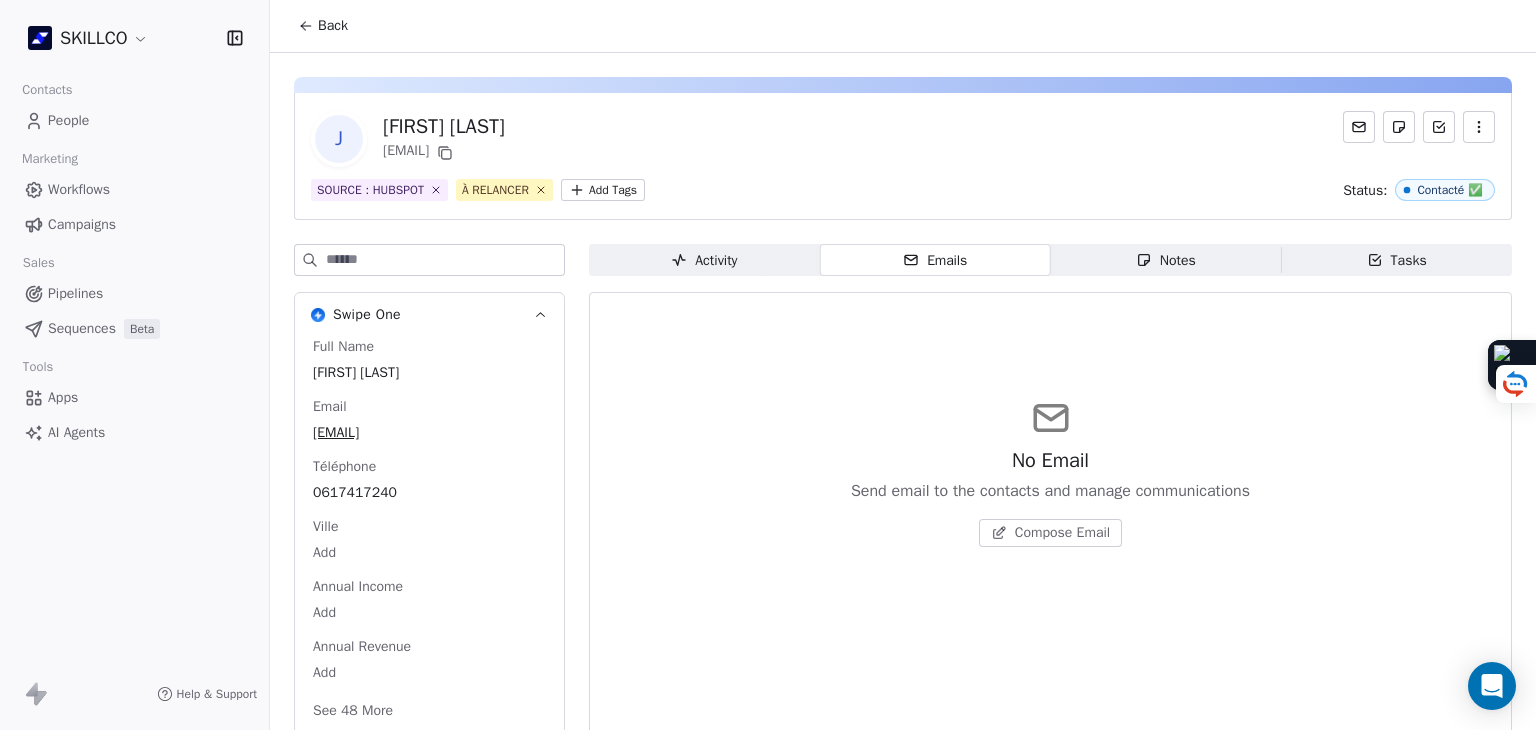 click on "Activity Activity" at bounding box center [704, 260] 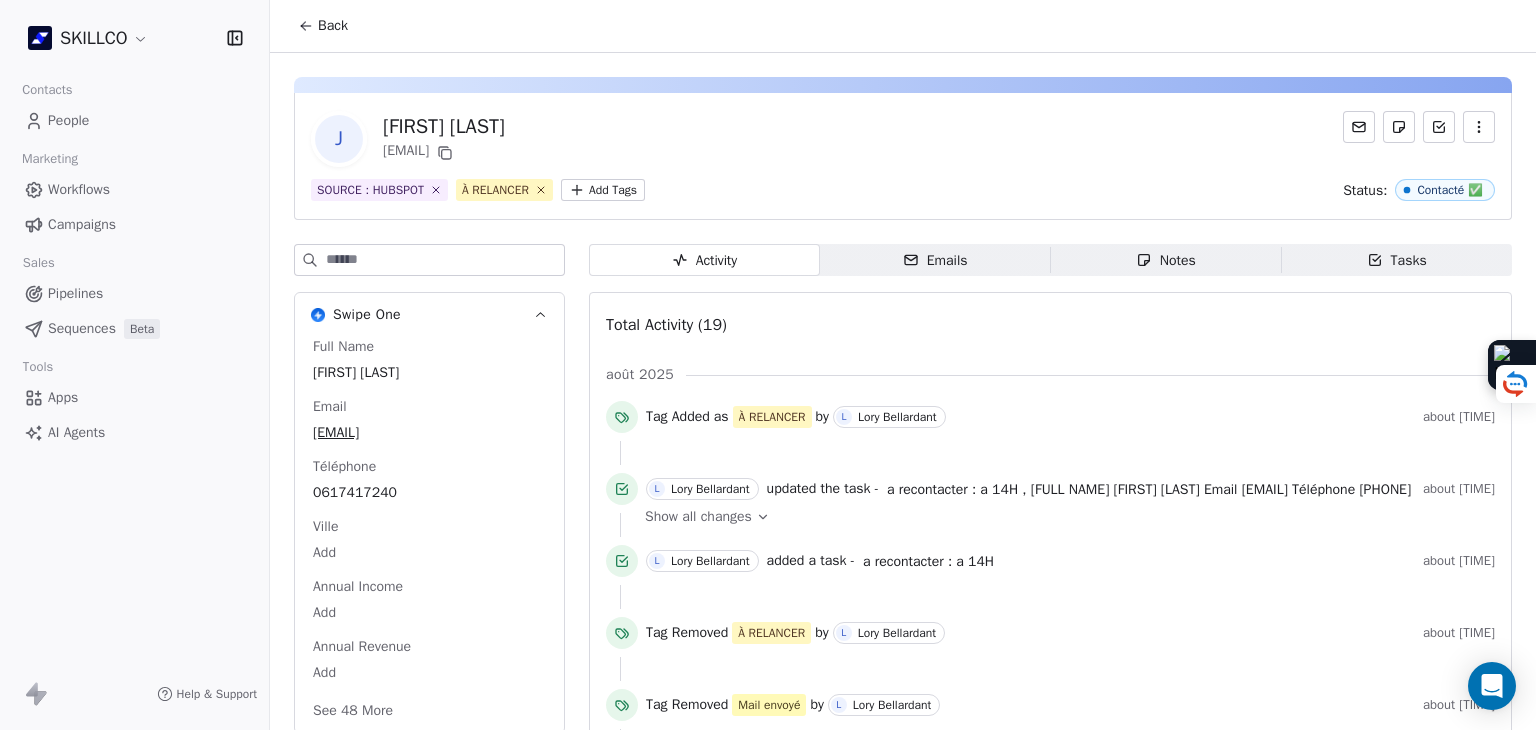 click on "Notes   Notes" at bounding box center [1166, 260] 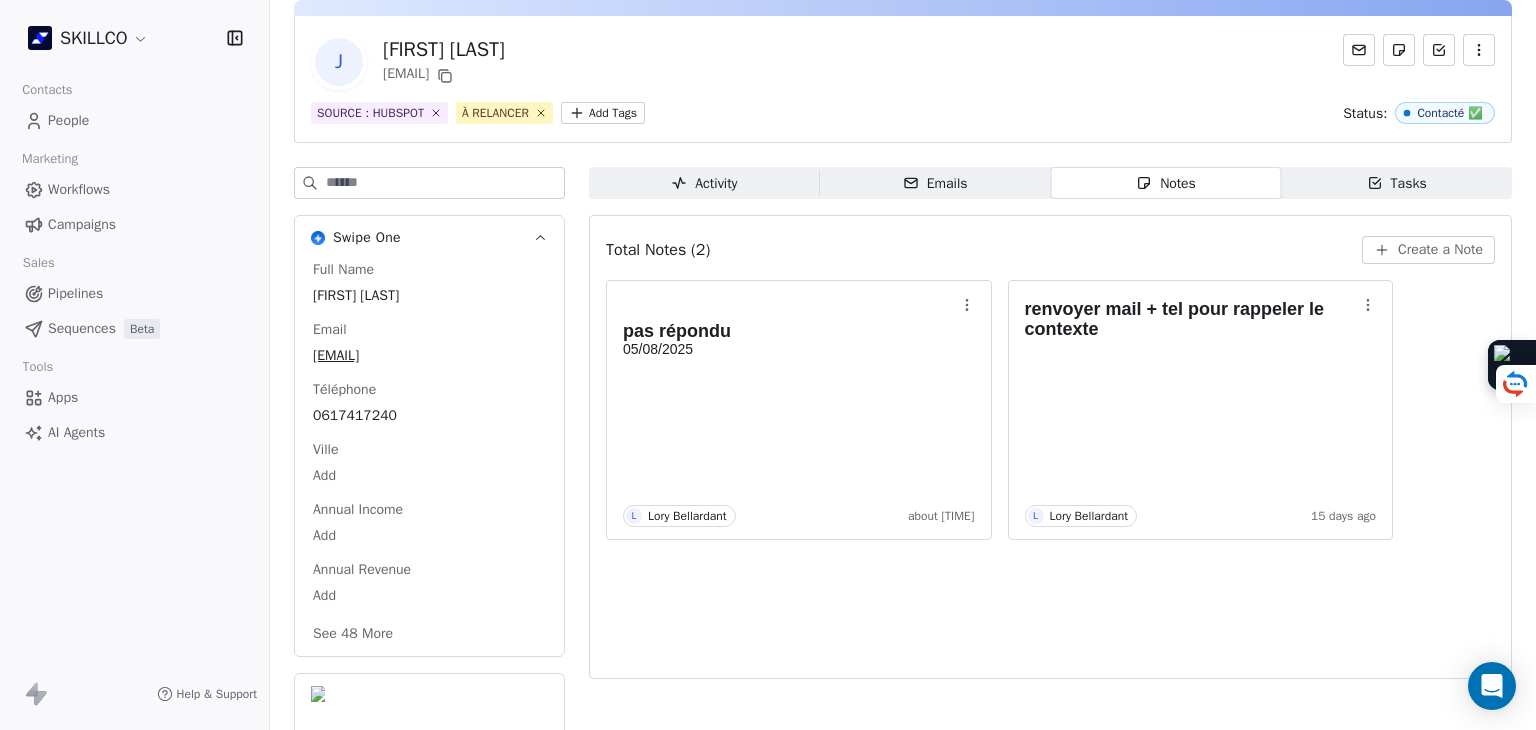 scroll, scrollTop: 0, scrollLeft: 0, axis: both 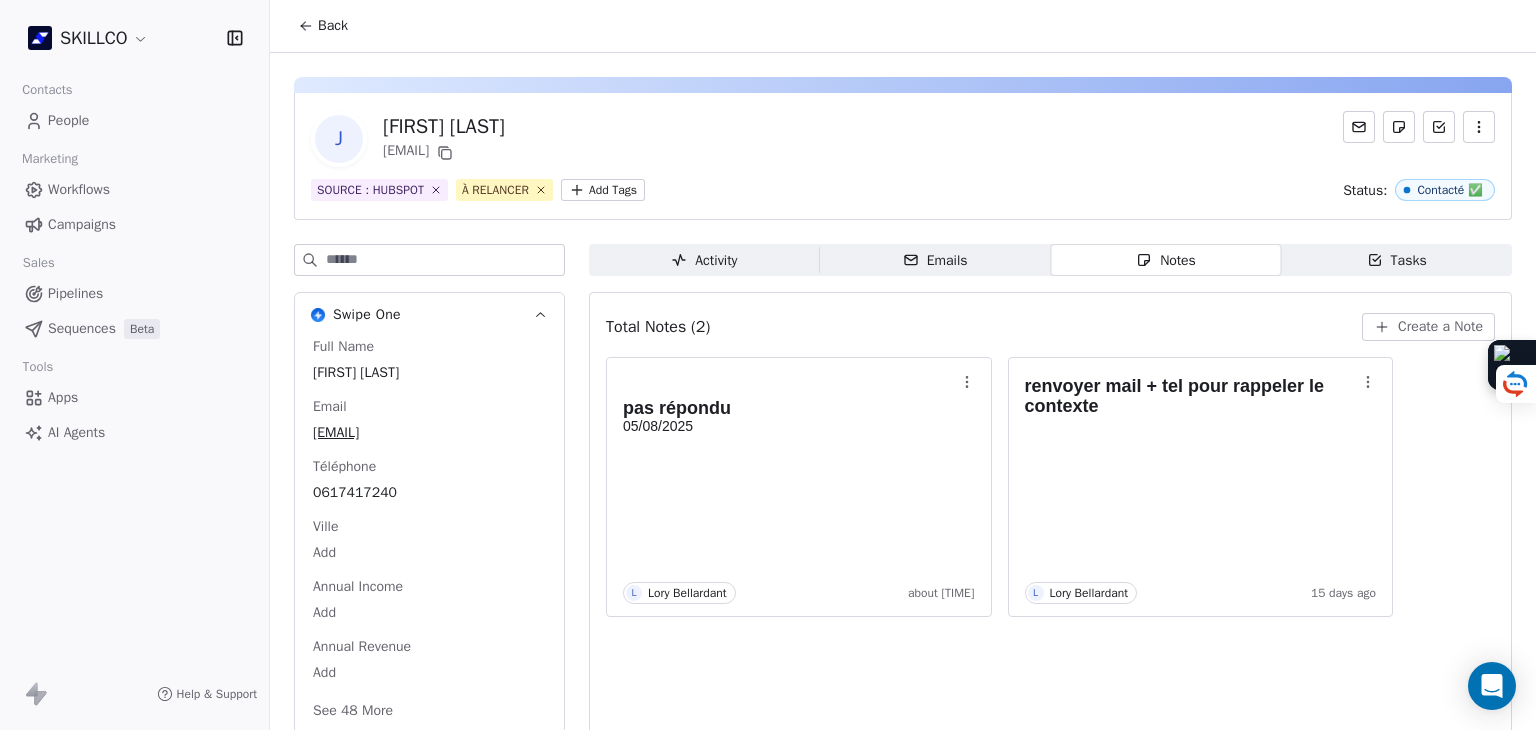 click on "Emails" at bounding box center (935, 260) 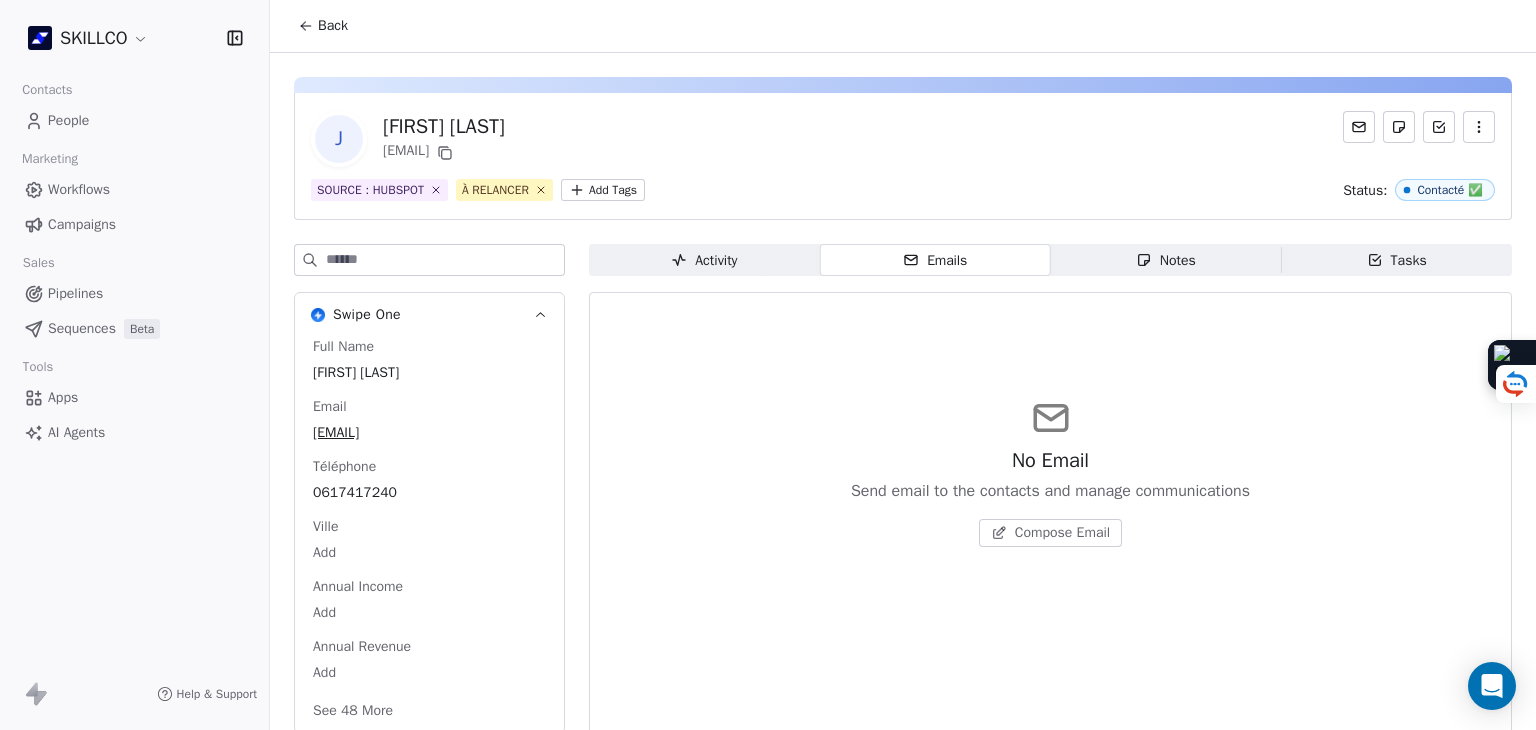 click on "Notes" at bounding box center (1166, 260) 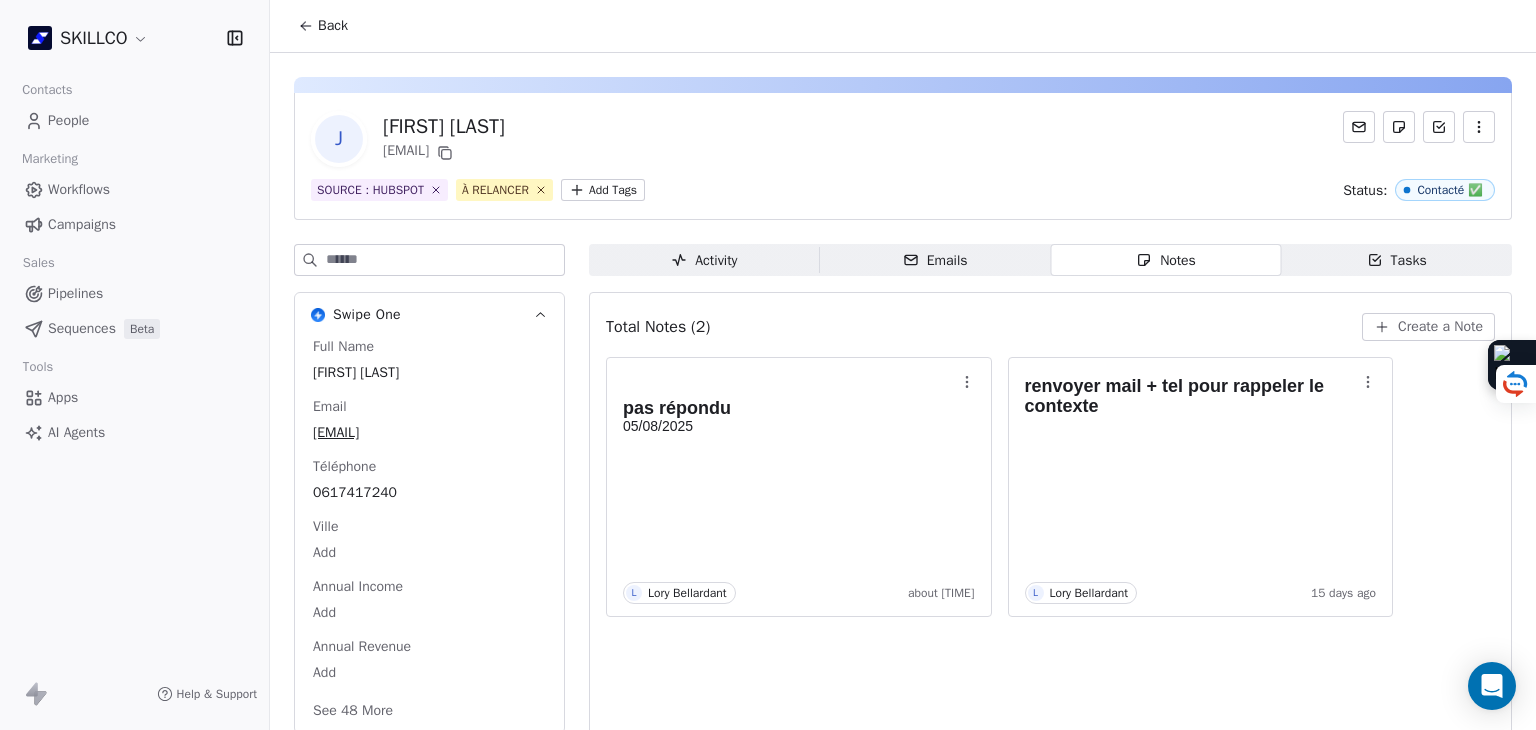 click on "Activity Activity" at bounding box center (704, 260) 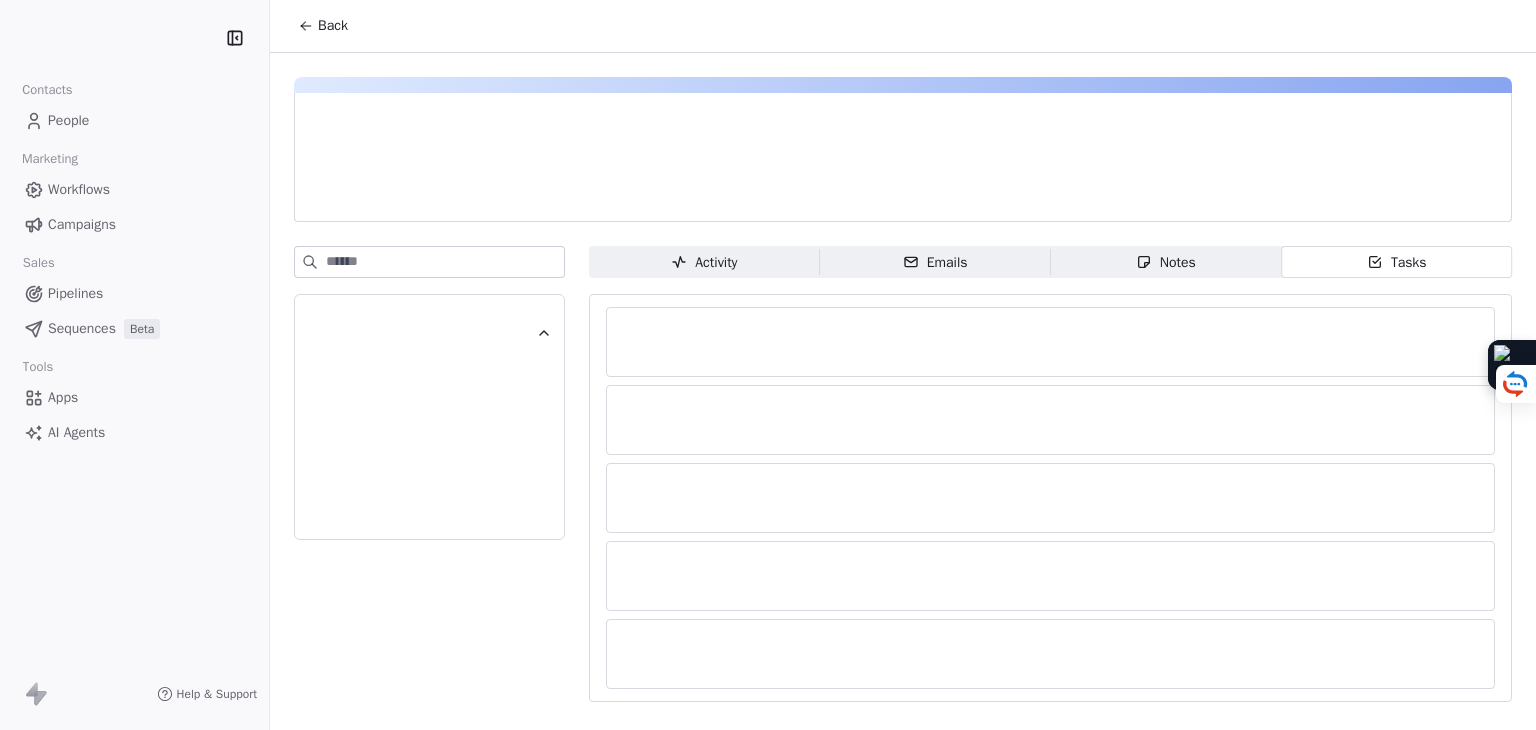 scroll, scrollTop: 0, scrollLeft: 0, axis: both 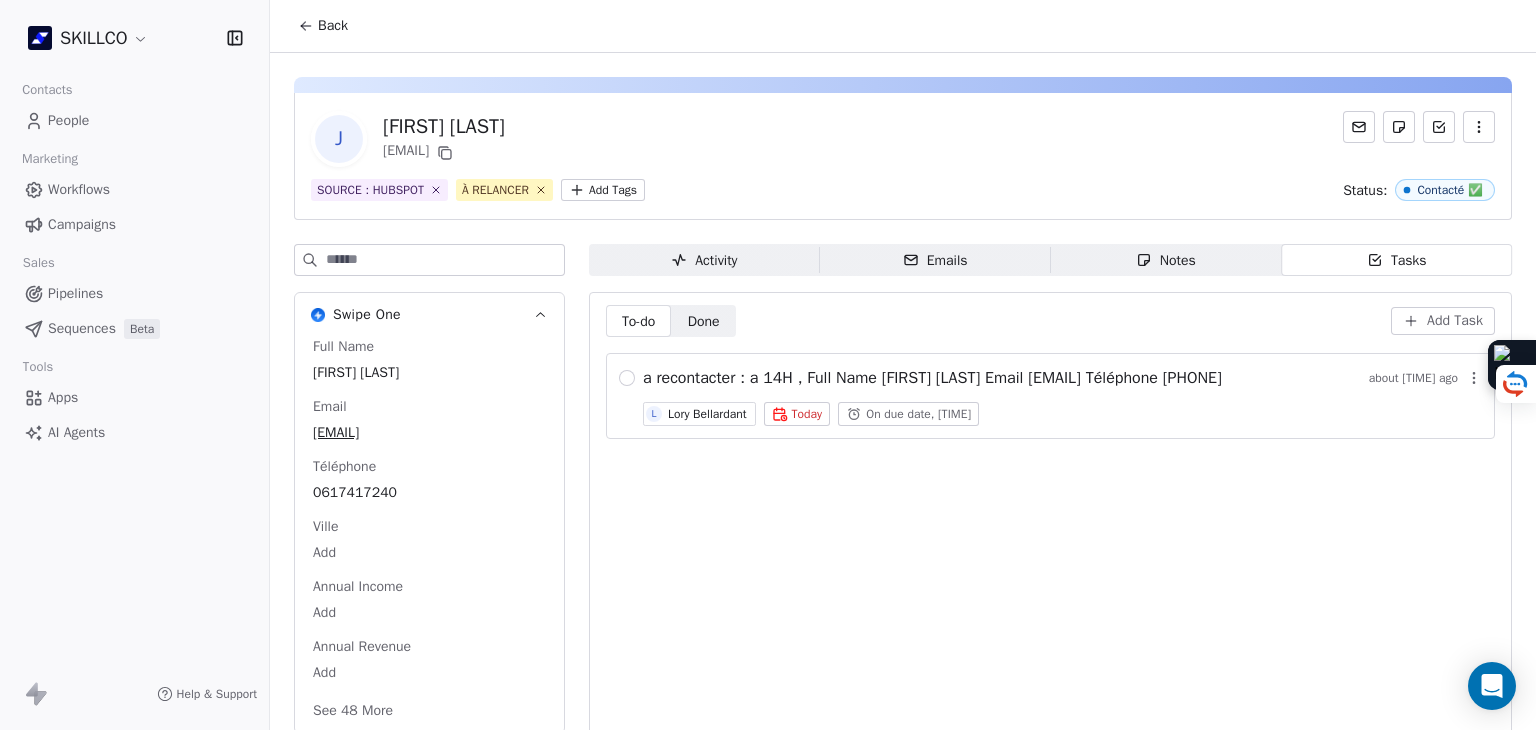 click on "On due date, 02:00 PM" at bounding box center [918, 414] 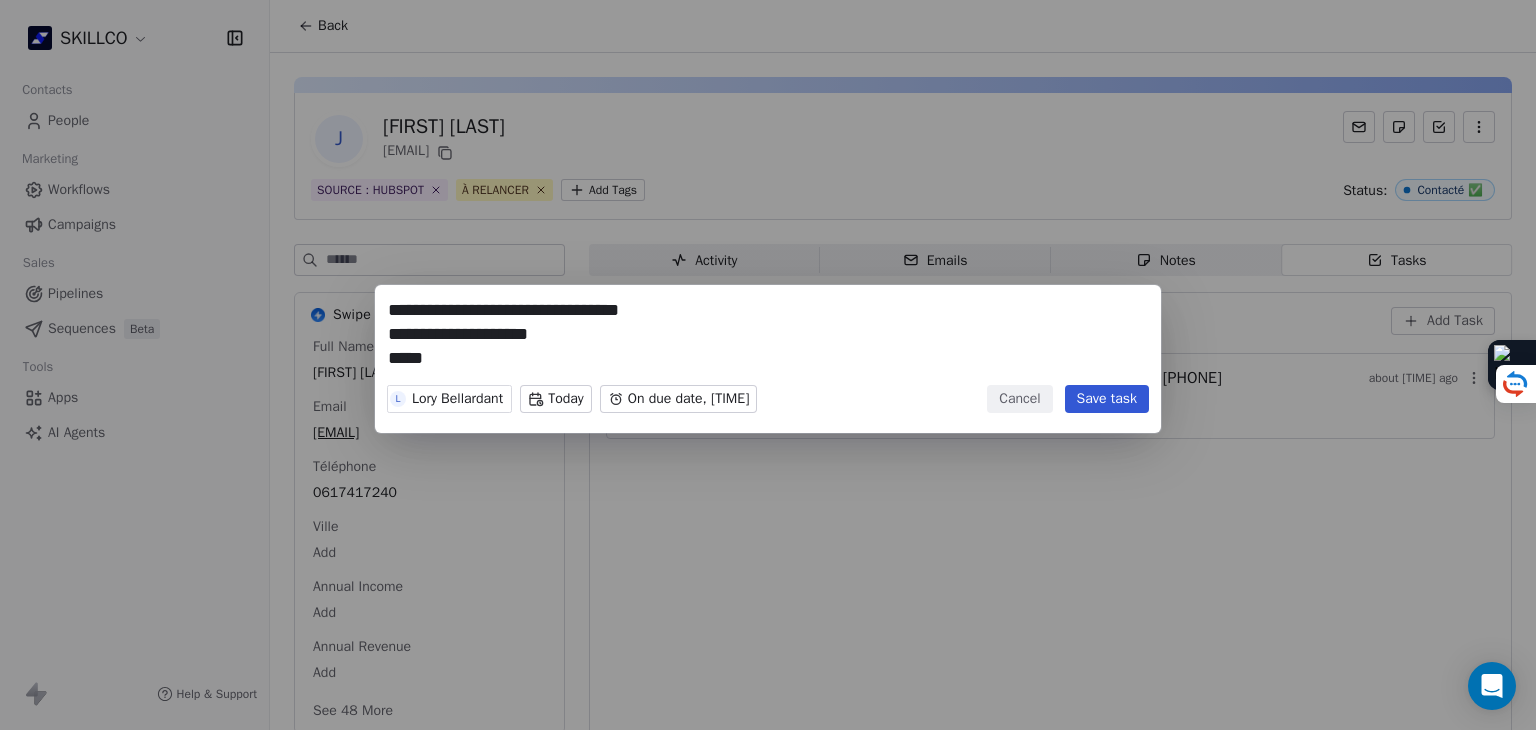 click on "**********" at bounding box center [768, 365] 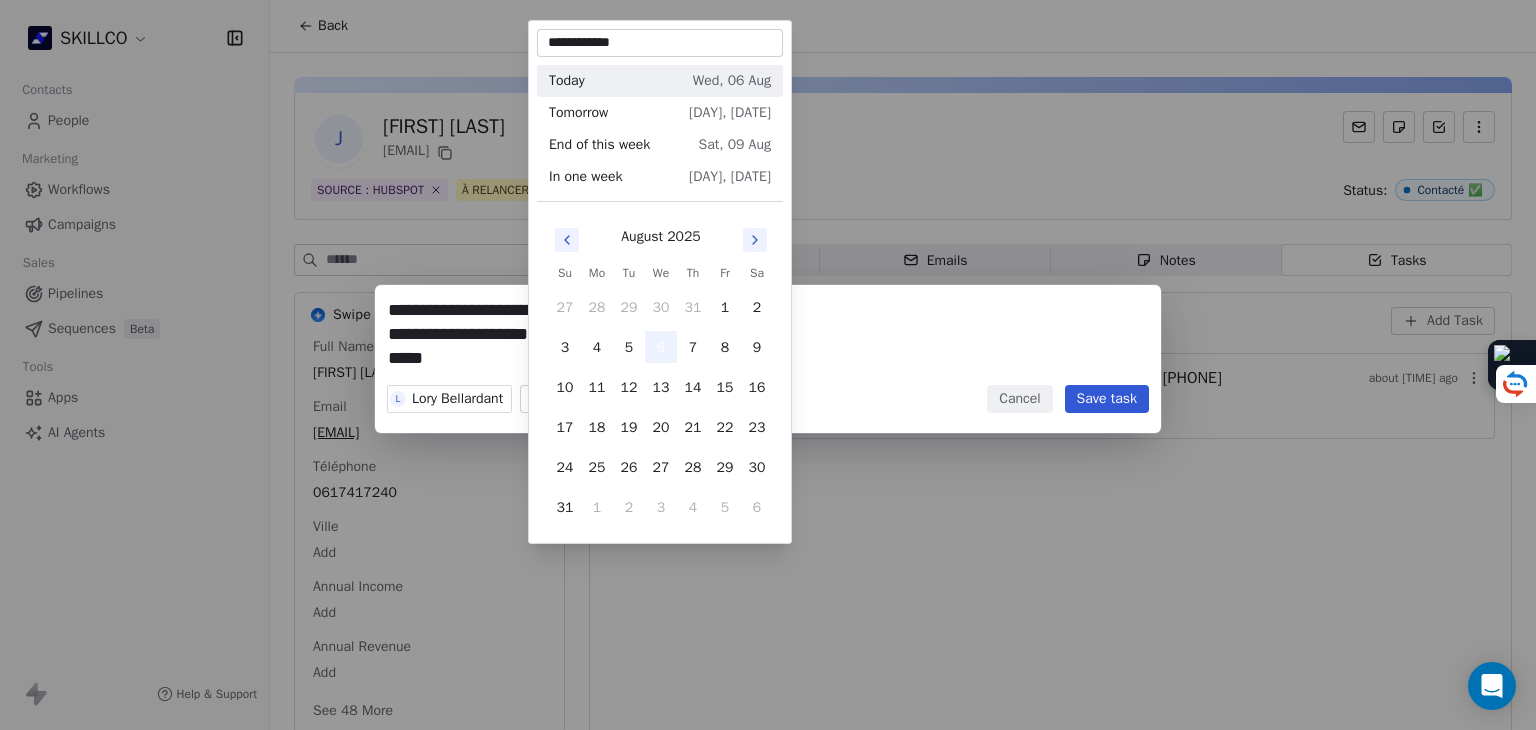 click on "6" at bounding box center (661, 347) 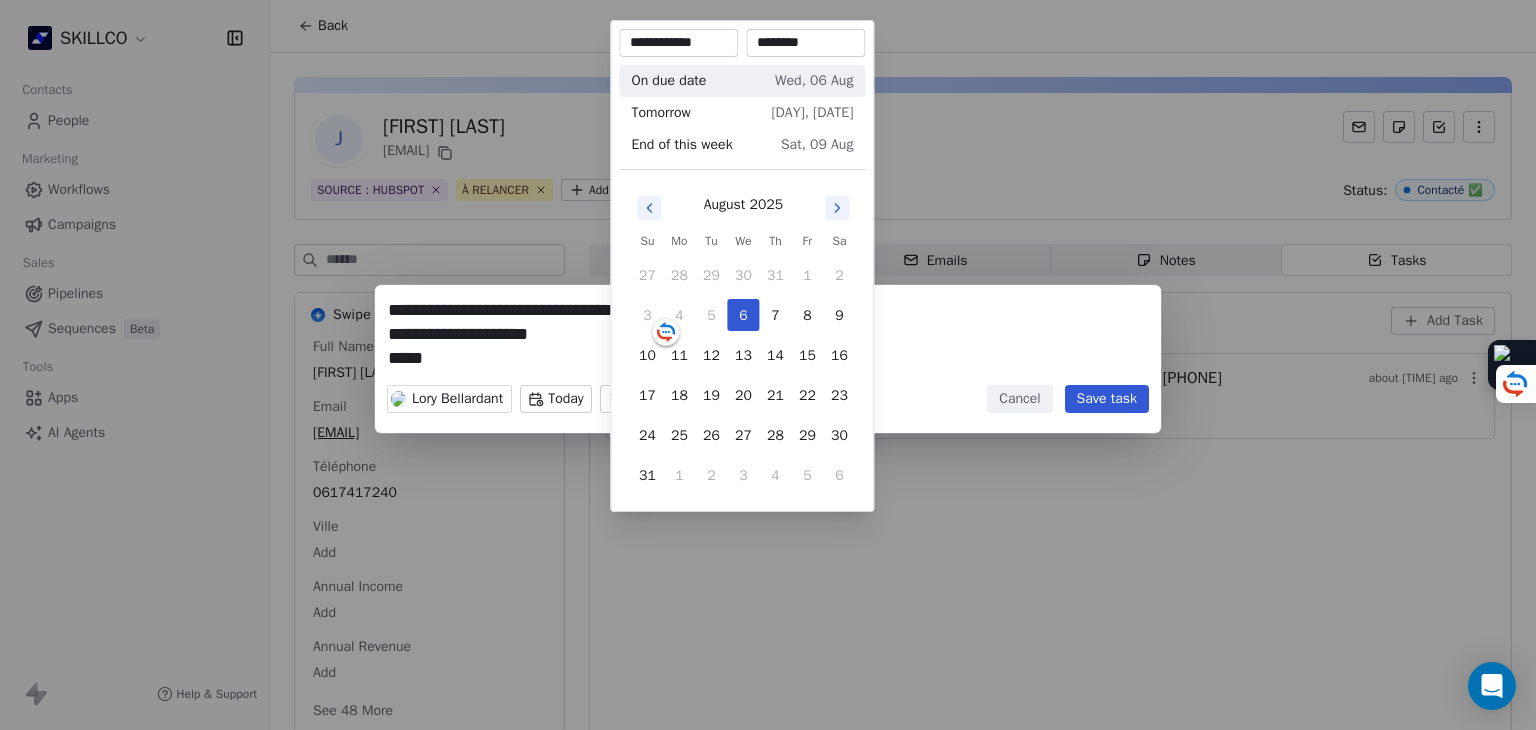 click on "**********" at bounding box center [768, 365] 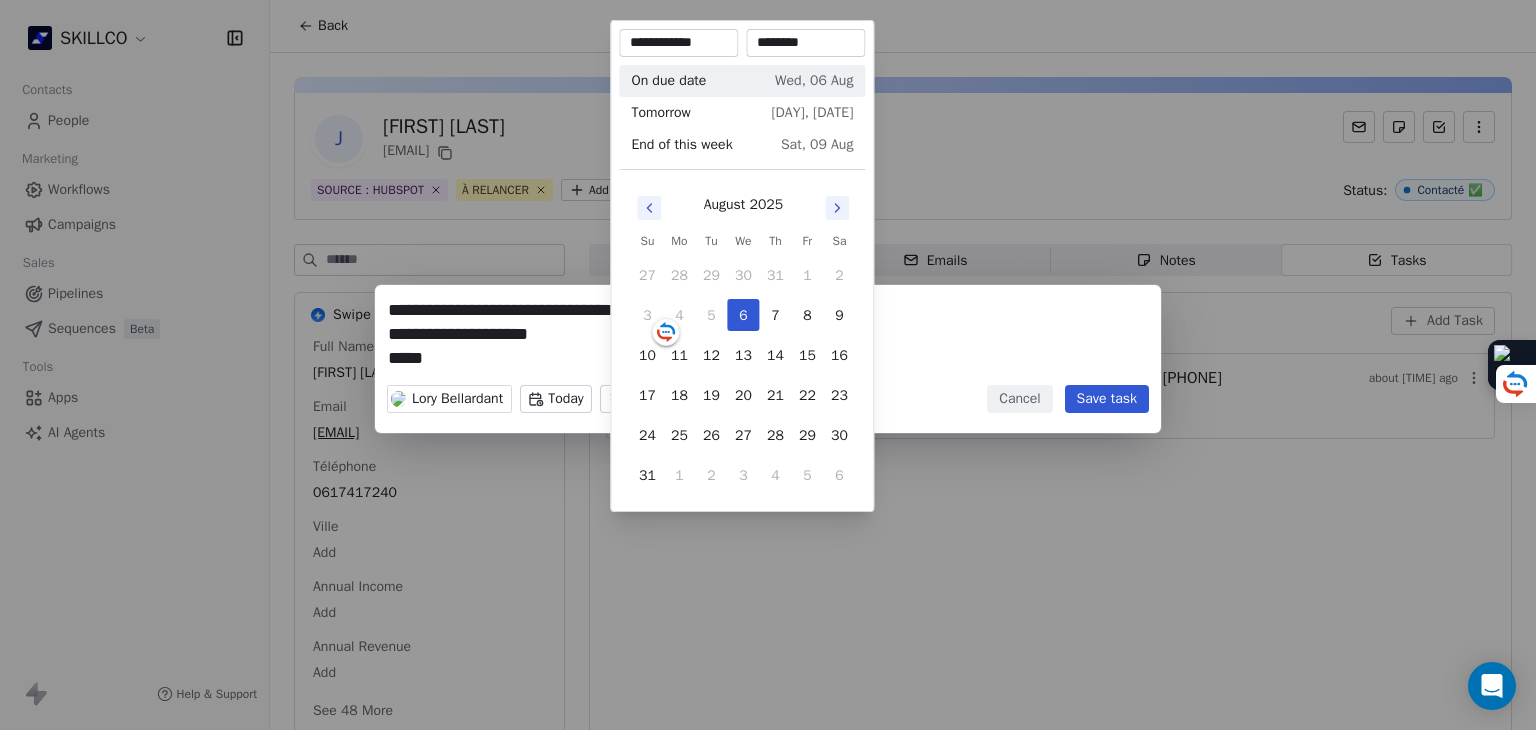 click on "**********" at bounding box center [768, 365] 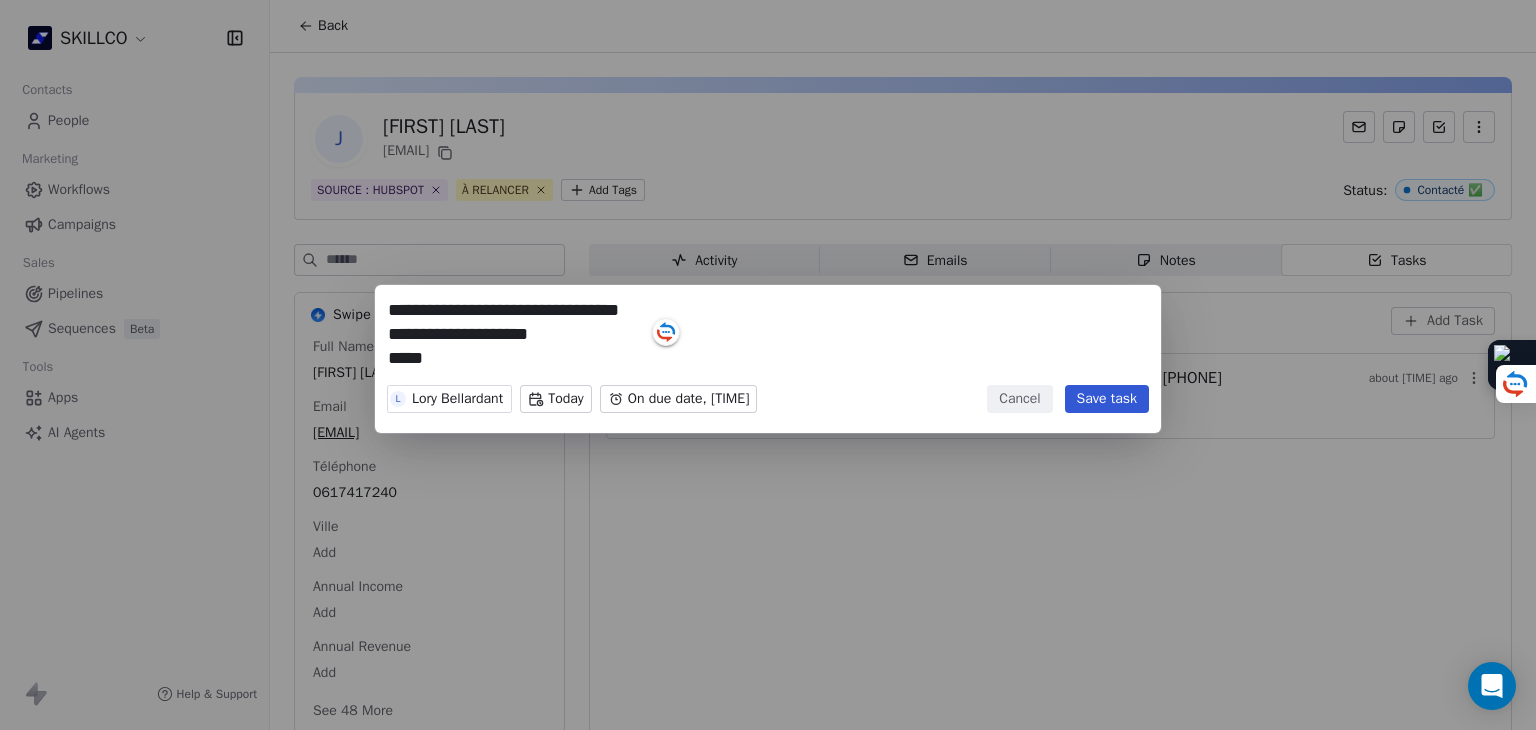 click on "Cancel" at bounding box center [1019, 399] 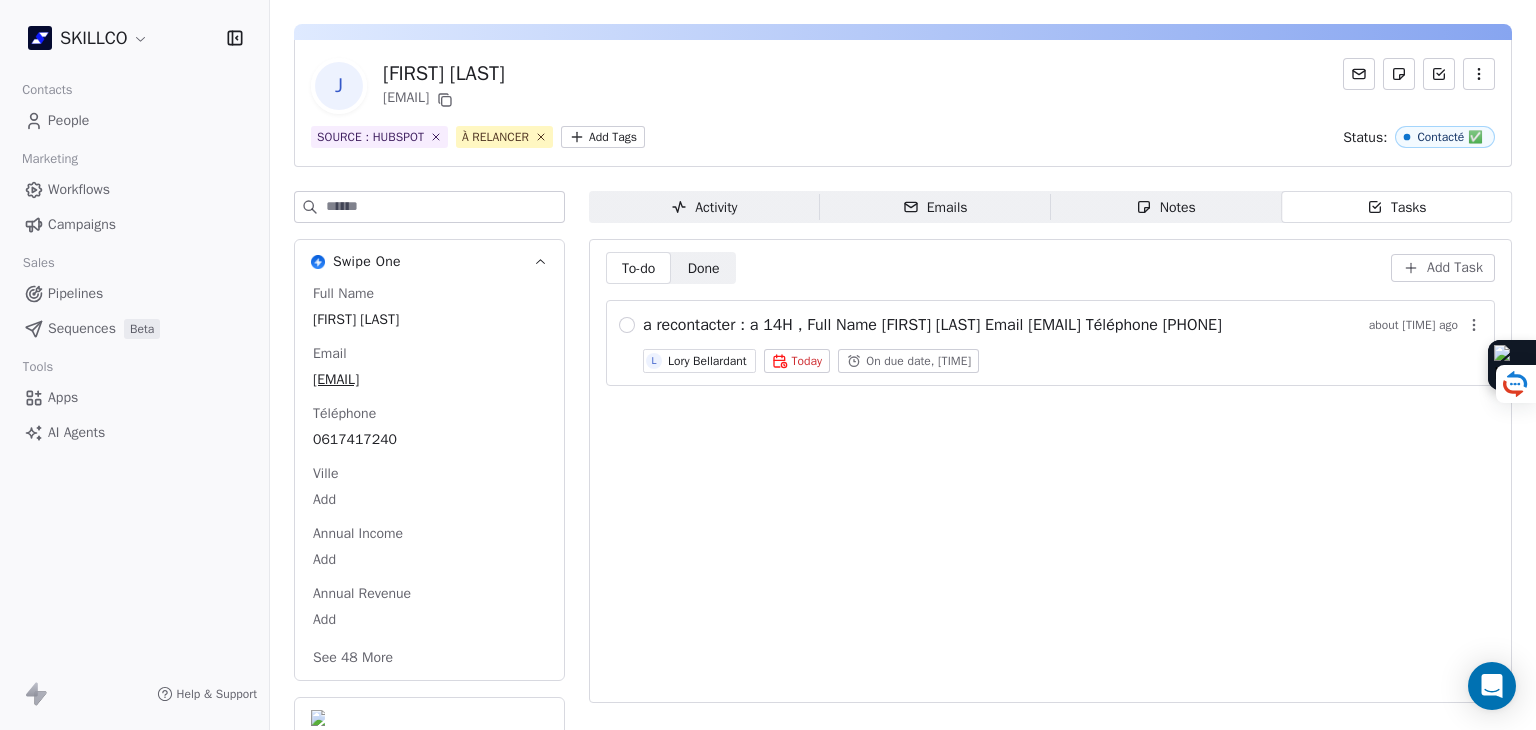 scroll, scrollTop: 77, scrollLeft: 0, axis: vertical 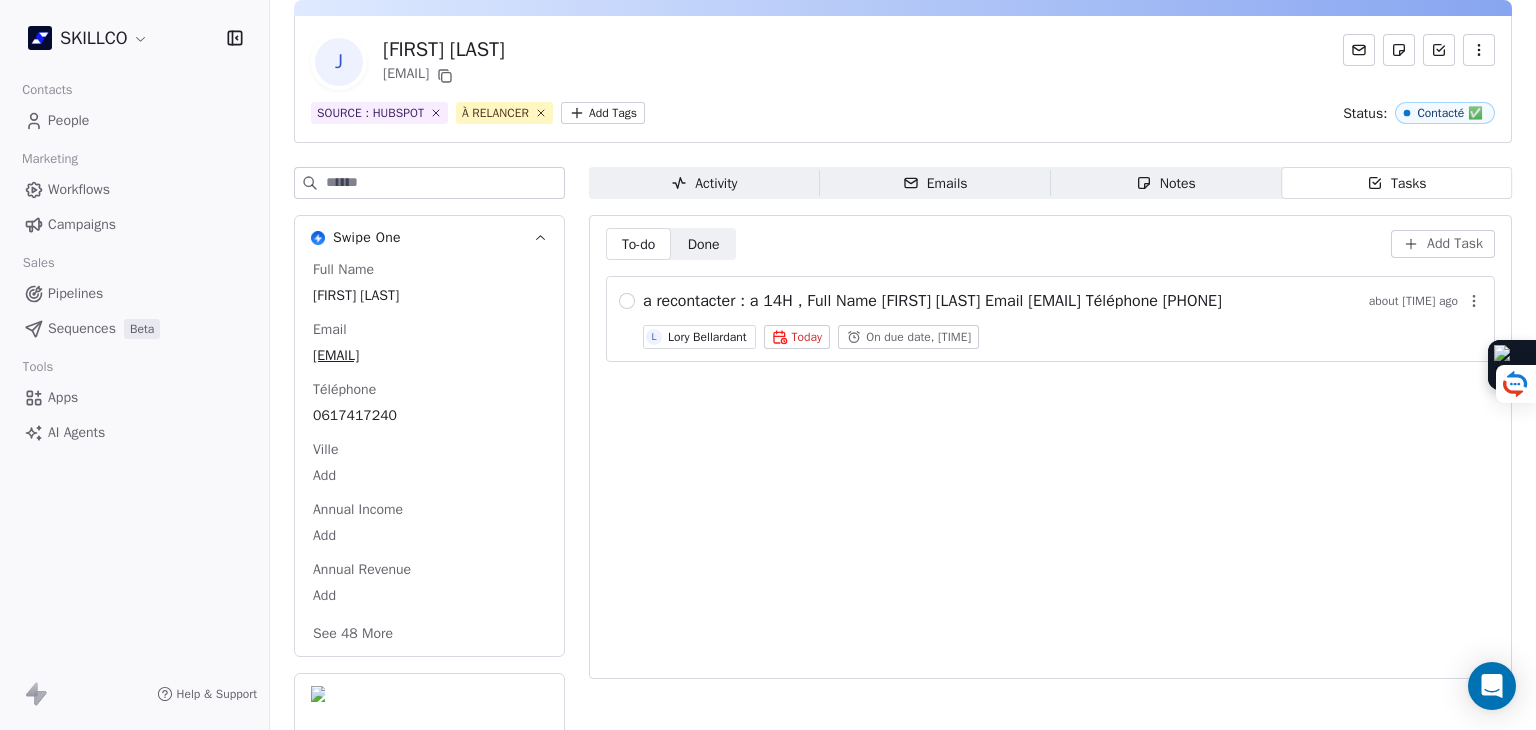 click on "See   48   More" at bounding box center [353, 634] 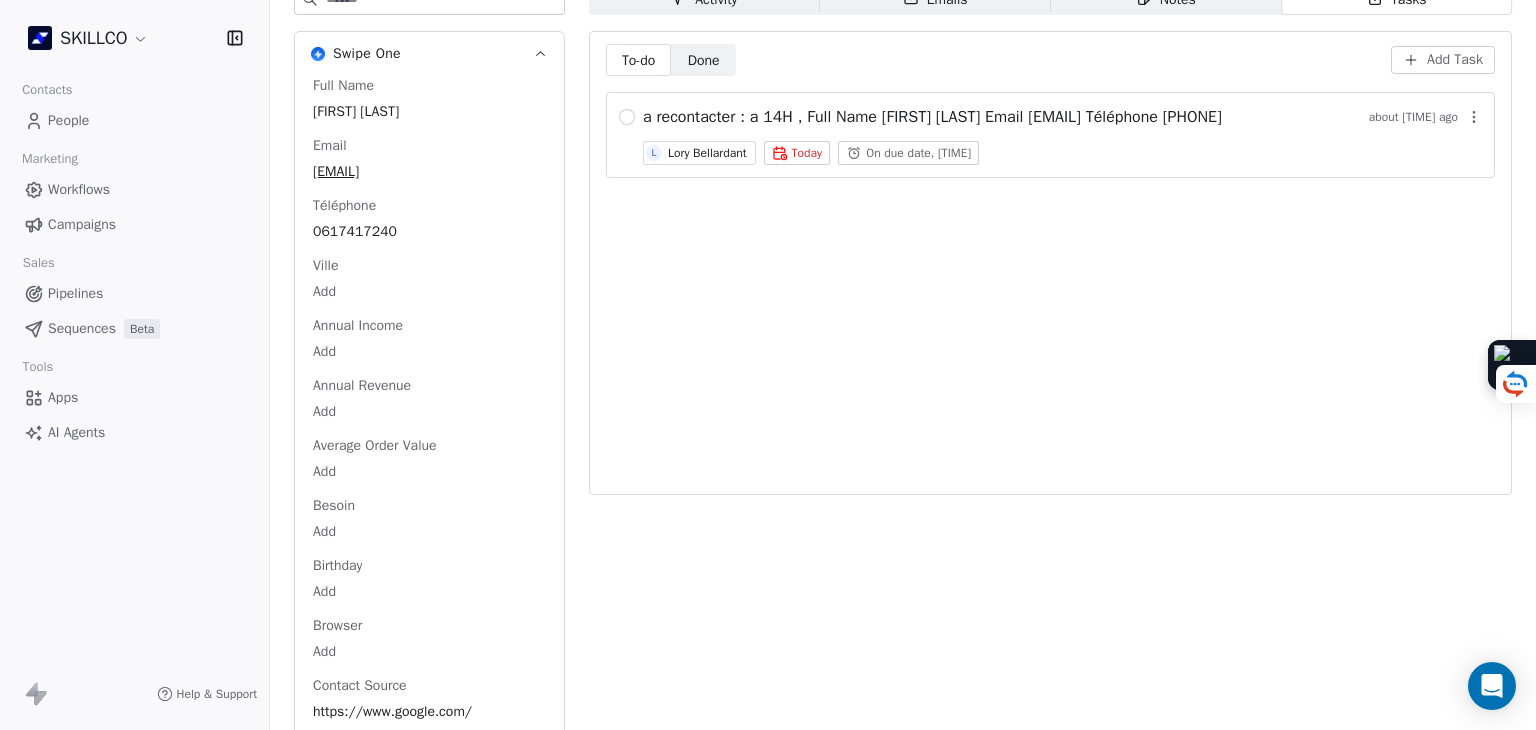 scroll, scrollTop: 0, scrollLeft: 0, axis: both 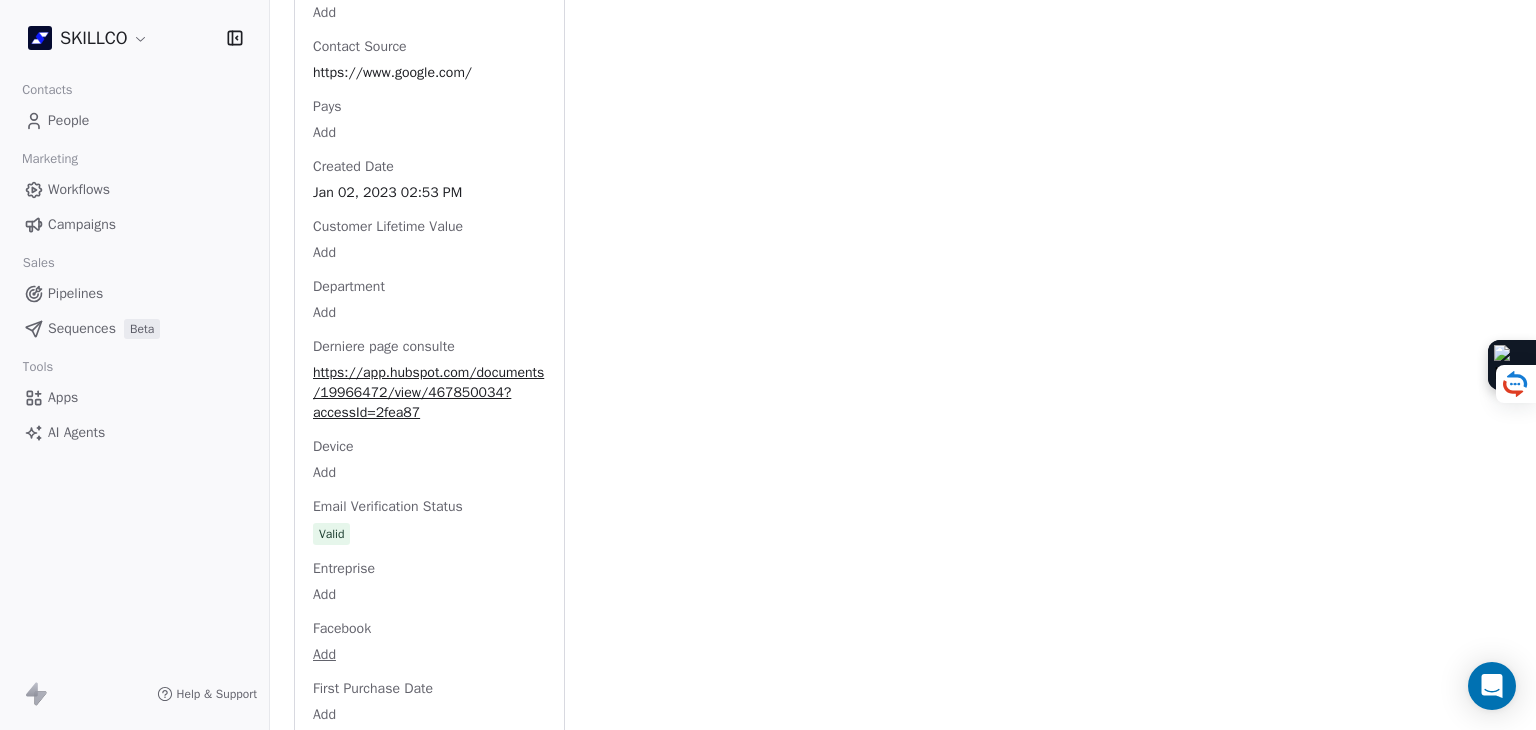 click on "Full Name Jean-François HEUTTE Email heuttejf@gmail.com Téléphone 0617417240 Ville Add Annual Income Add Annual Revenue Add Average Order Value Add Besoin Add Birthday Add Browser Add Contact Source https://www.google.com/ Pays Add Created Date Jan 02, 2023 02:53 PM Customer Lifetime Value Add Department Add Derniere page consulte https://app.hubspot.com/documents/19966472/view/467850034?accessId=2fea87 Device Add Email Verification Status Valid Entreprise Add Facebook Add First Purchase Date Add Prénom Jean-François Gender Add Poste Add Langue Add Last Abandoned Date Add Last Purchase Date Add Last Activity Date Feb 24, 2023 12:23 PM Nom HEUTTE LinkedIn Add Marketing Contact Status Add Email Marketing Consent Subscribed MRR Add Next Billing Date Add Notes Add Scoring 0/10 Add Occupation Add Orders Count Add Responsable Add Scoring  Add Source Lead Add Status Personnalisés Add Subscription Activated Date Add Subscription Cancelled Date Add Subscription Created Date Add Team Size Add Besoin client Add" at bounding box center (429, 1073) 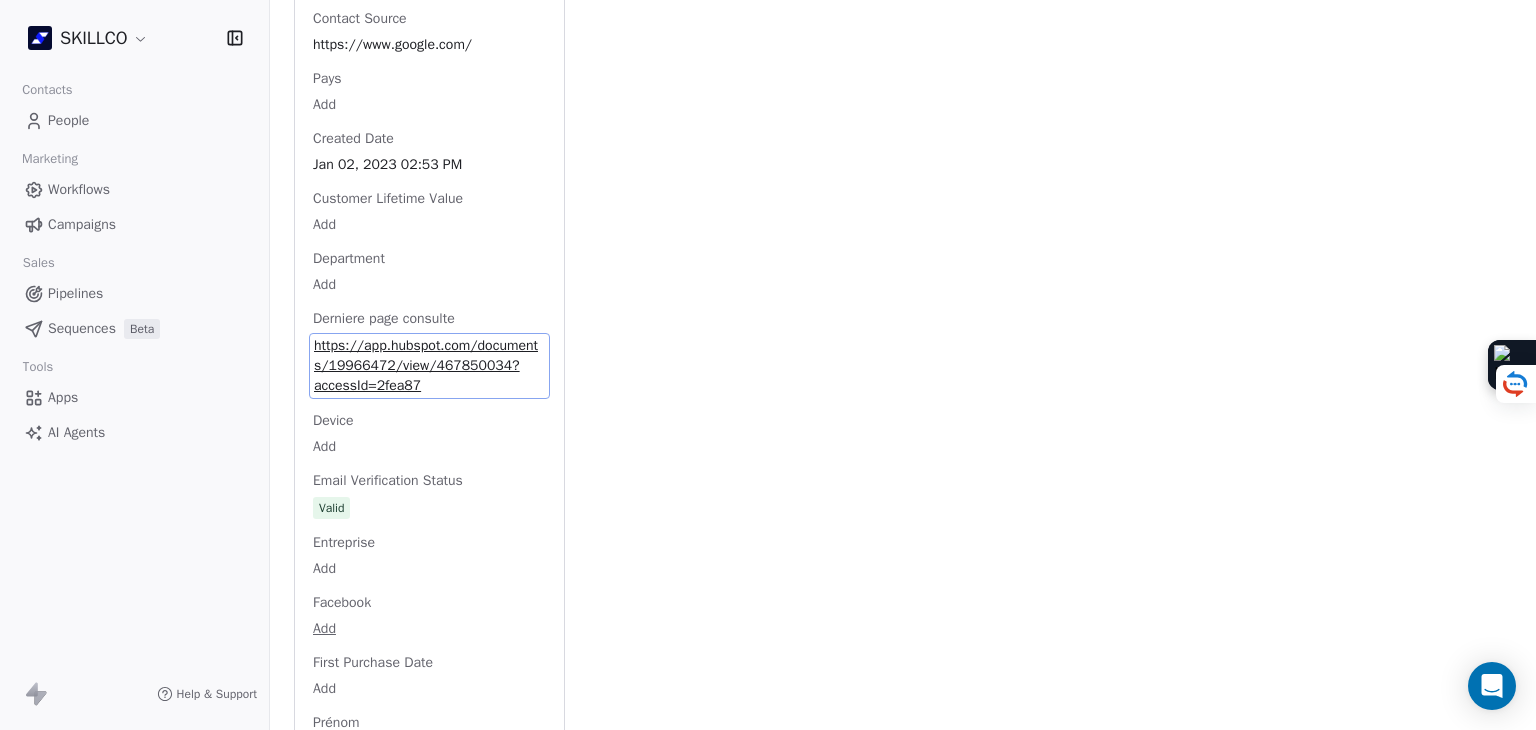 click on "Device Add" at bounding box center (429, 435) 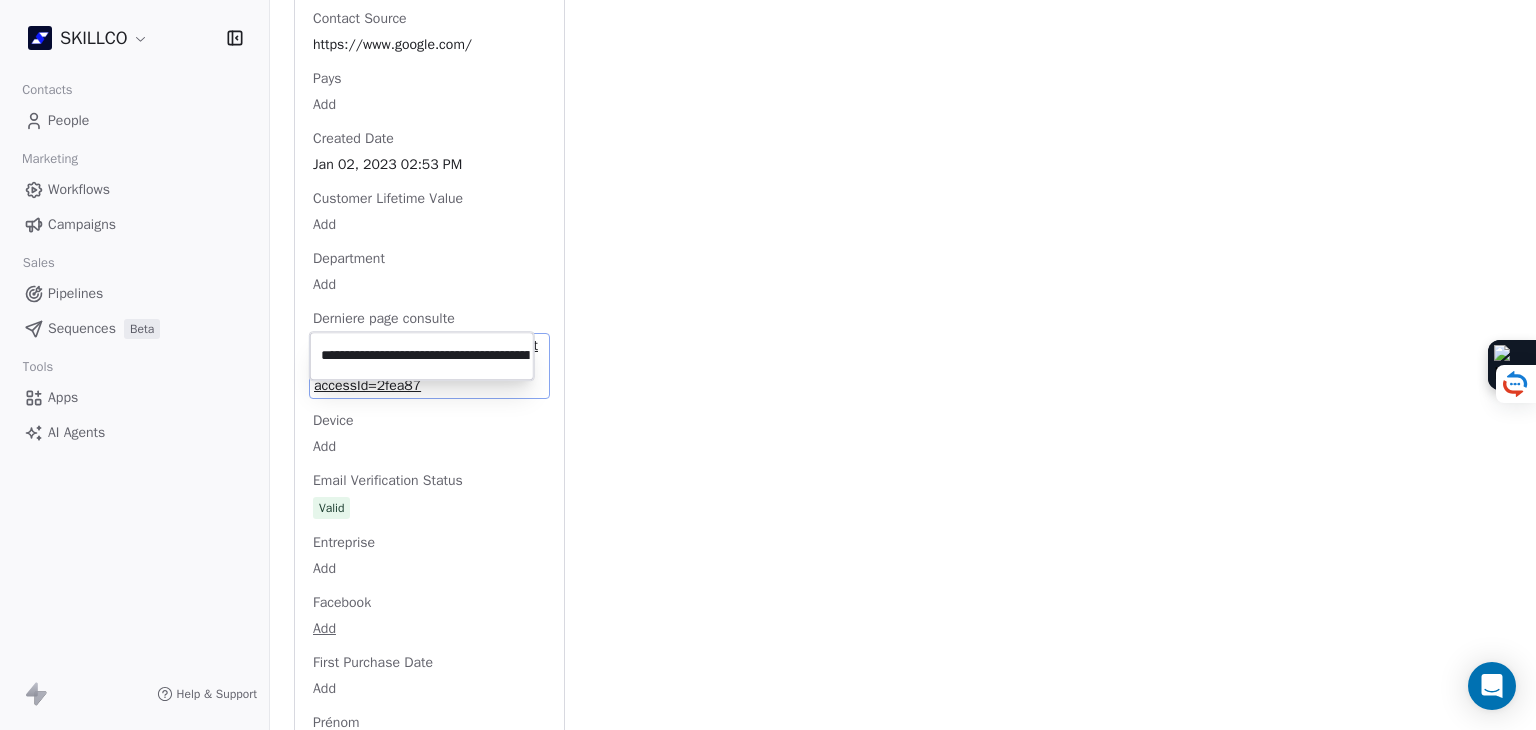 scroll, scrollTop: 0, scrollLeft: 313, axis: horizontal 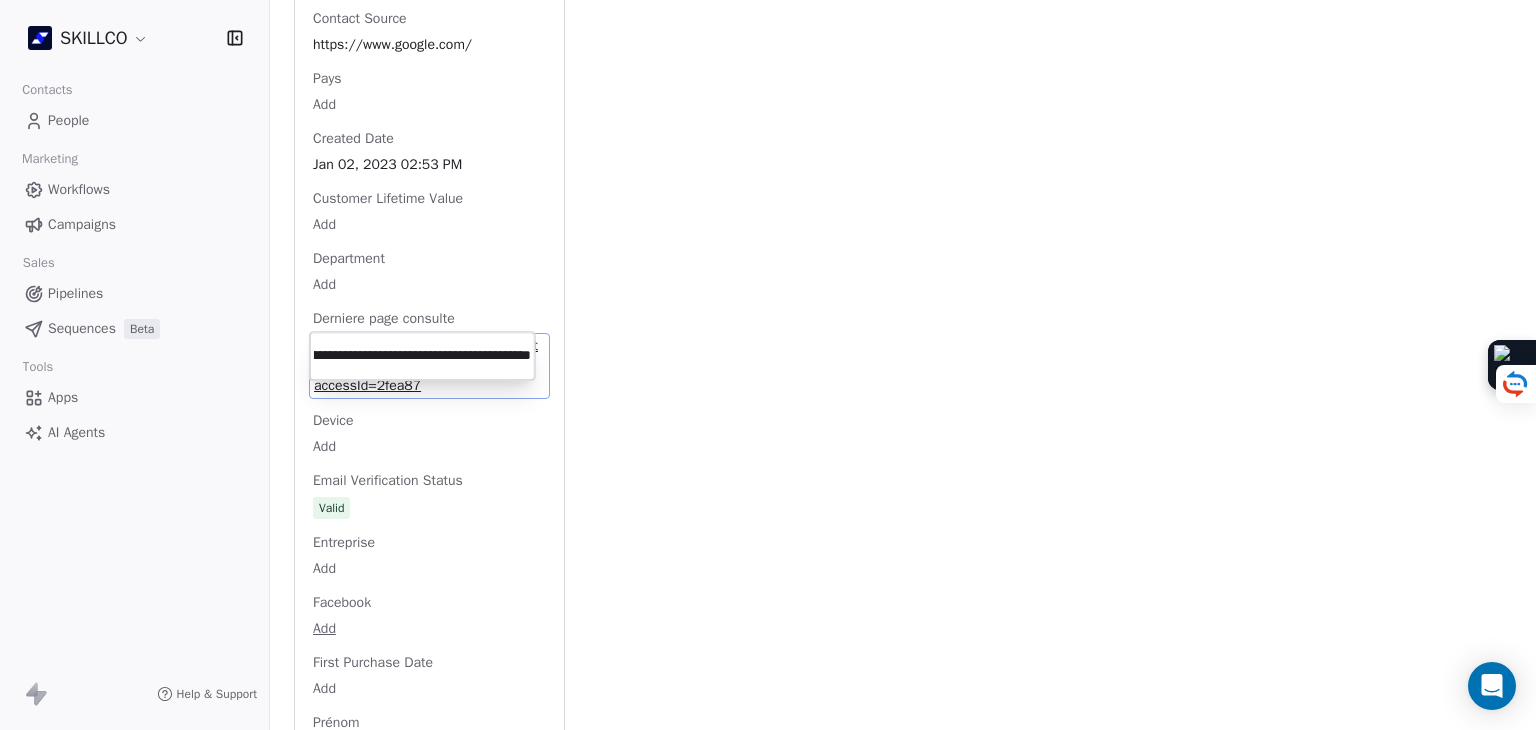 click on "**********" at bounding box center (422, 356) 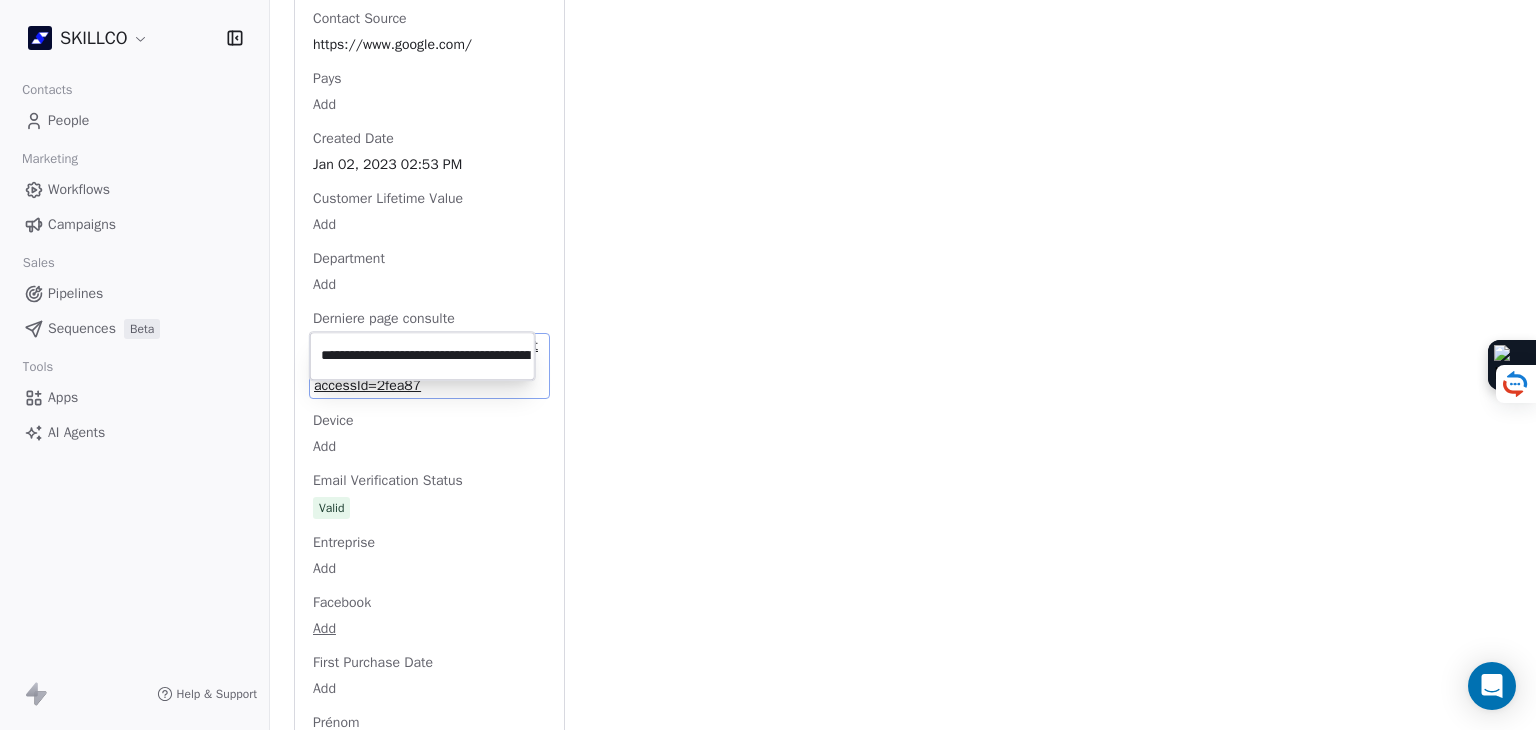 drag, startPoint x: 640, startPoint y: 391, endPoint x: 744, endPoint y: 320, distance: 125.92458 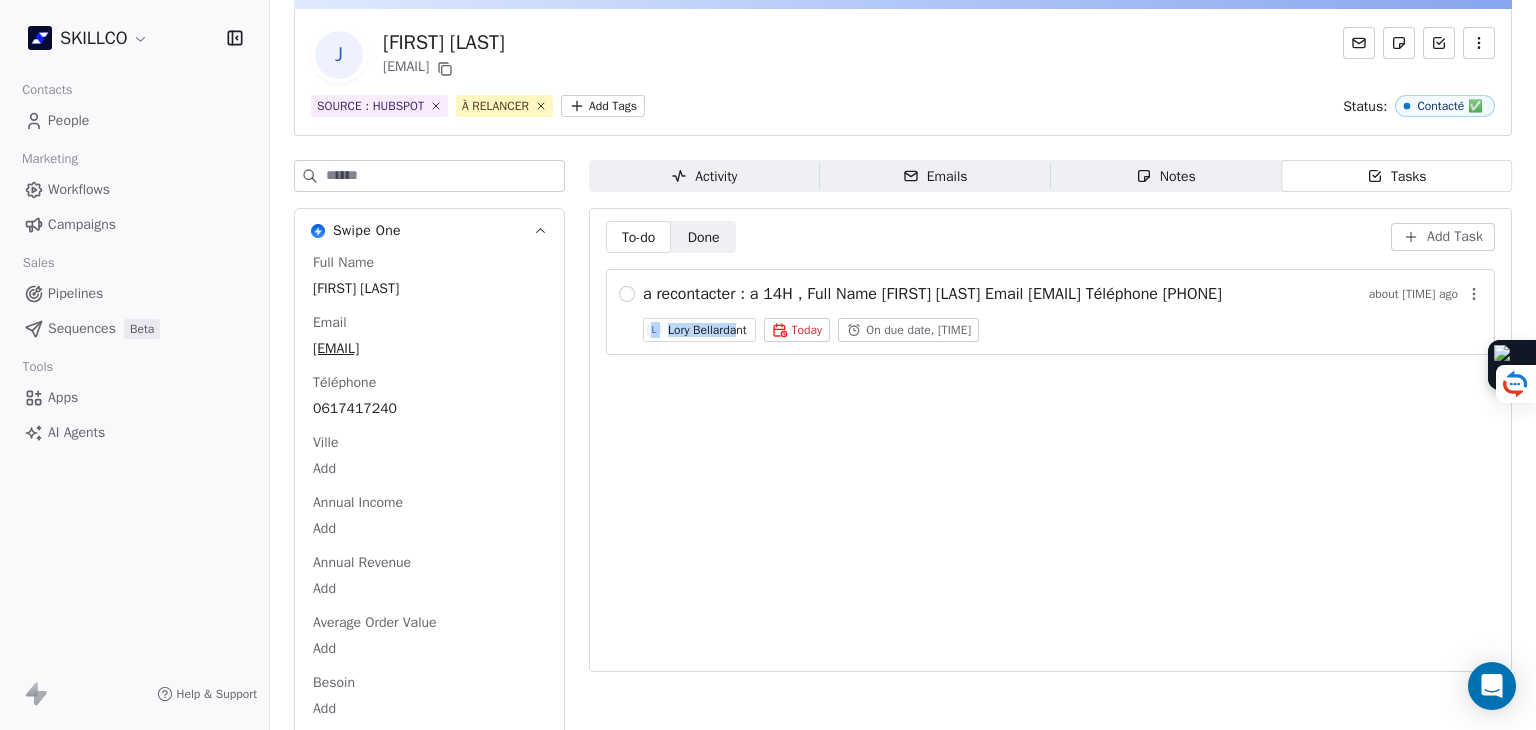 scroll, scrollTop: 0, scrollLeft: 0, axis: both 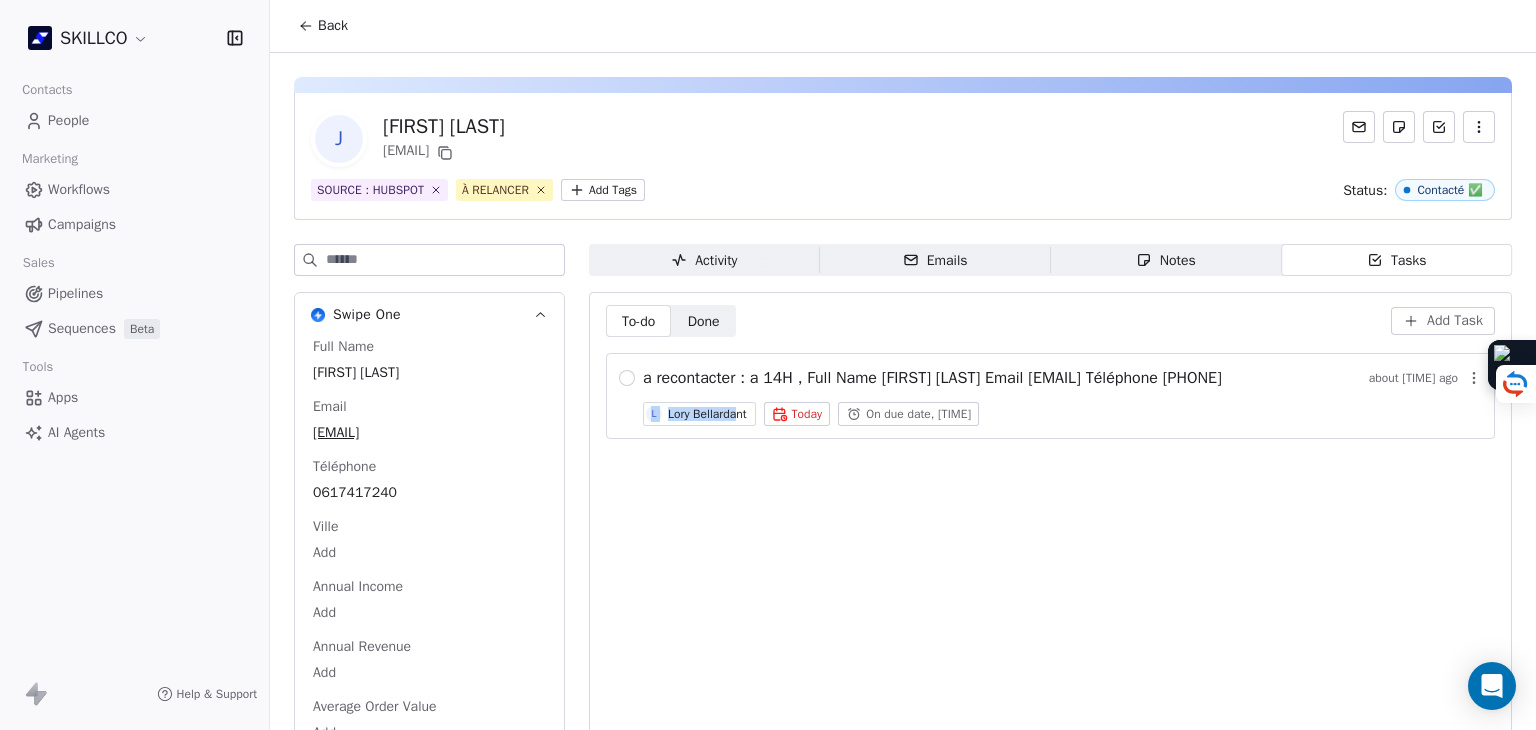 drag, startPoint x: 478, startPoint y: 113, endPoint x: 636, endPoint y: 113, distance: 158 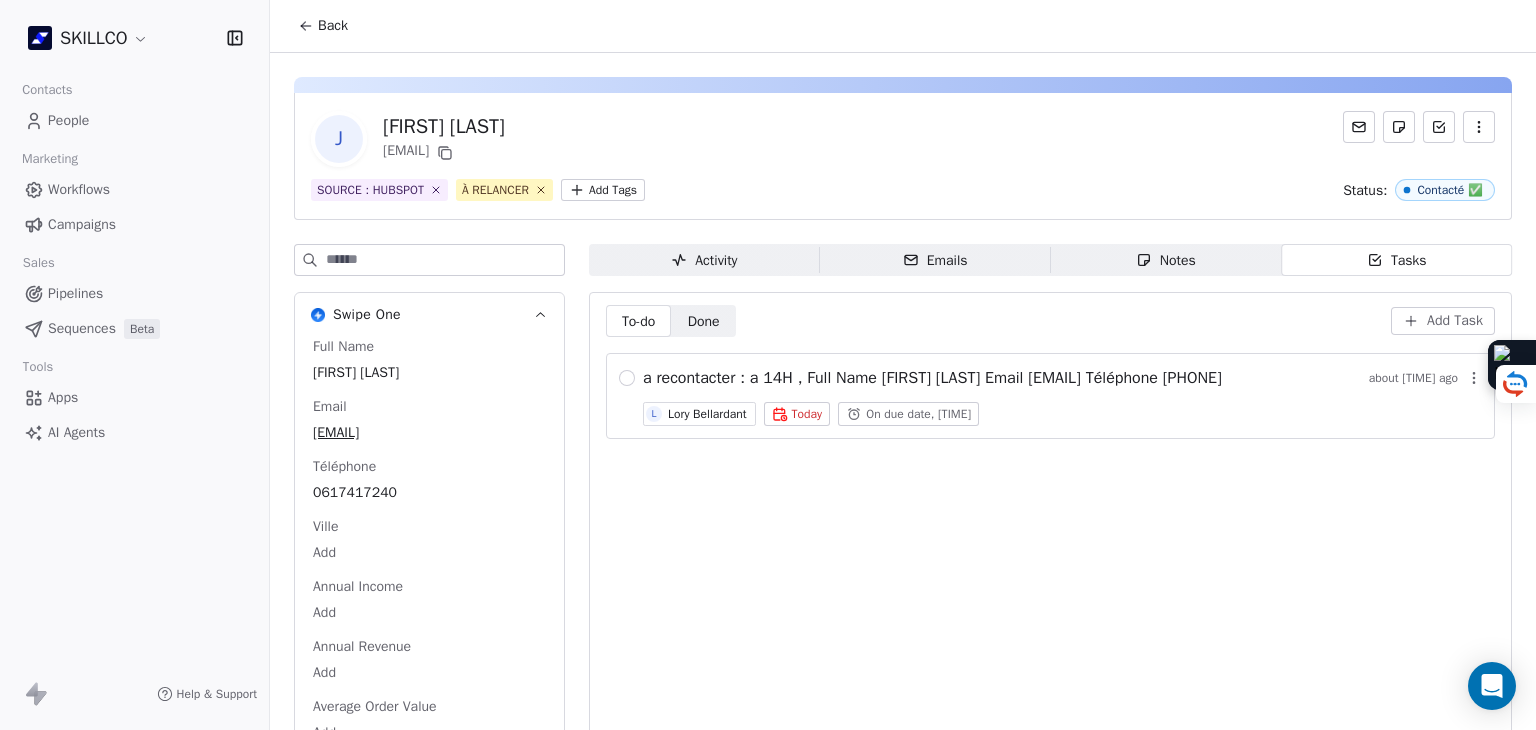 click on "J Jean-François HEUTTE heuttejf@gmail.com SOURCE : HUBSPOT À RELANCER  Add Tags Status:  Contacté ✅" at bounding box center [903, 156] 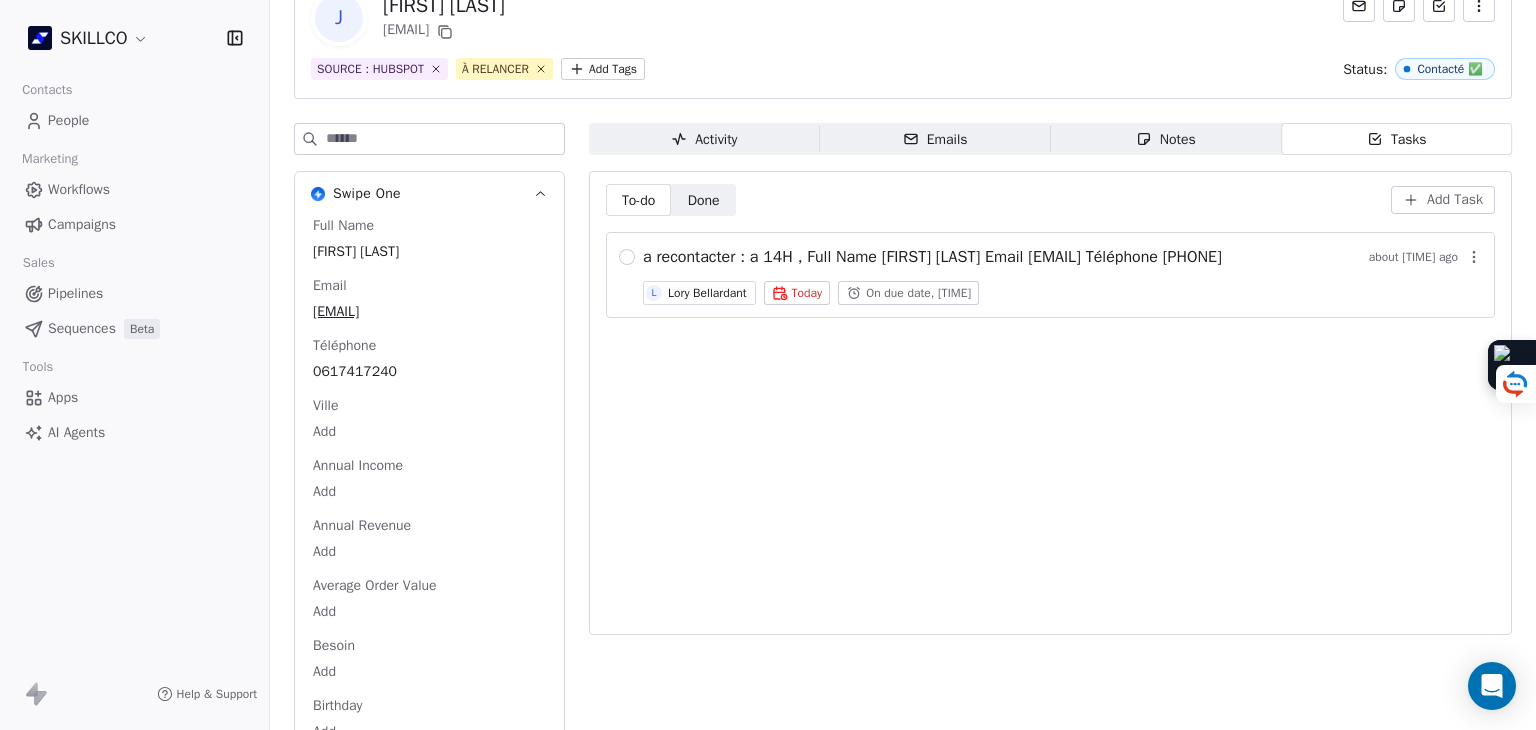 scroll, scrollTop: 0, scrollLeft: 0, axis: both 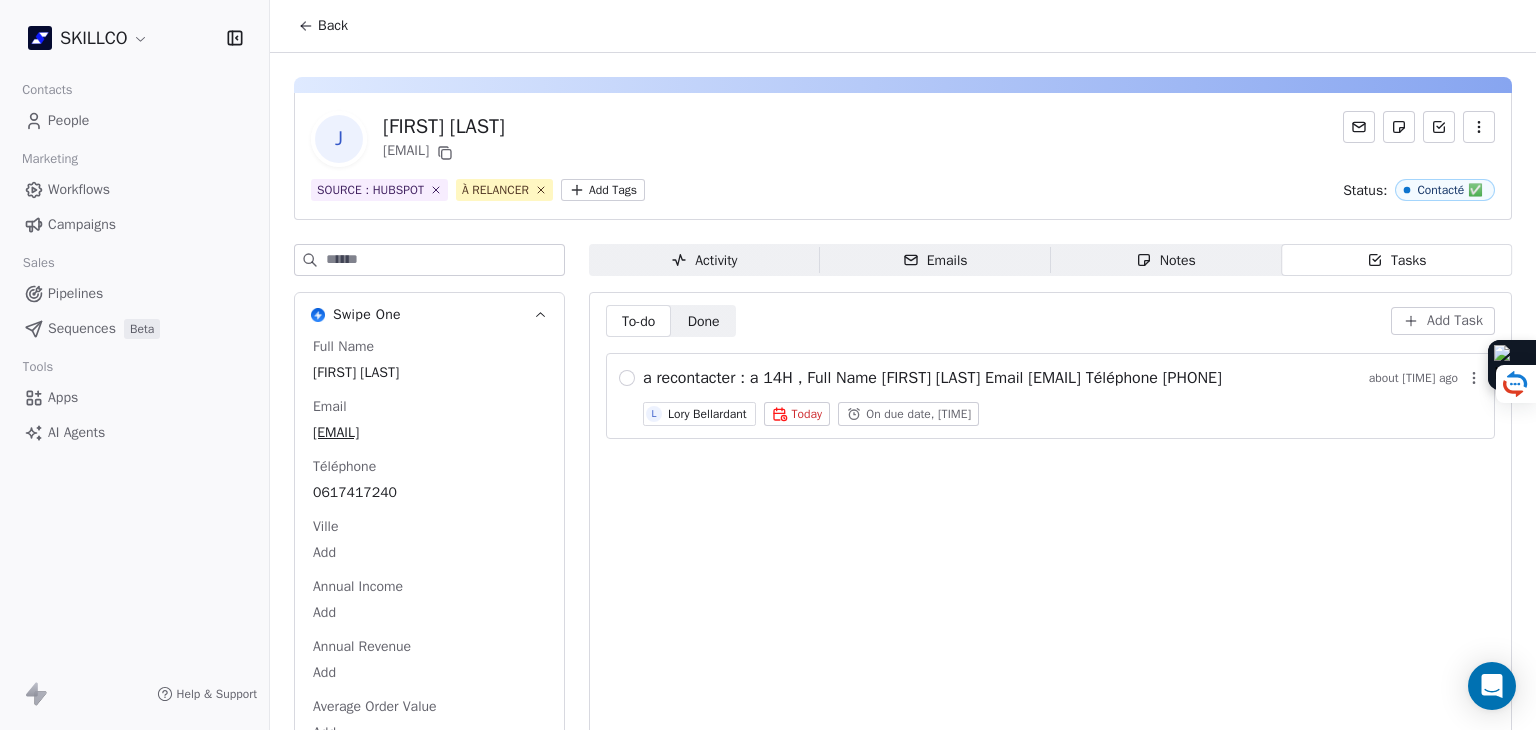 click on "Activity" at bounding box center (704, 260) 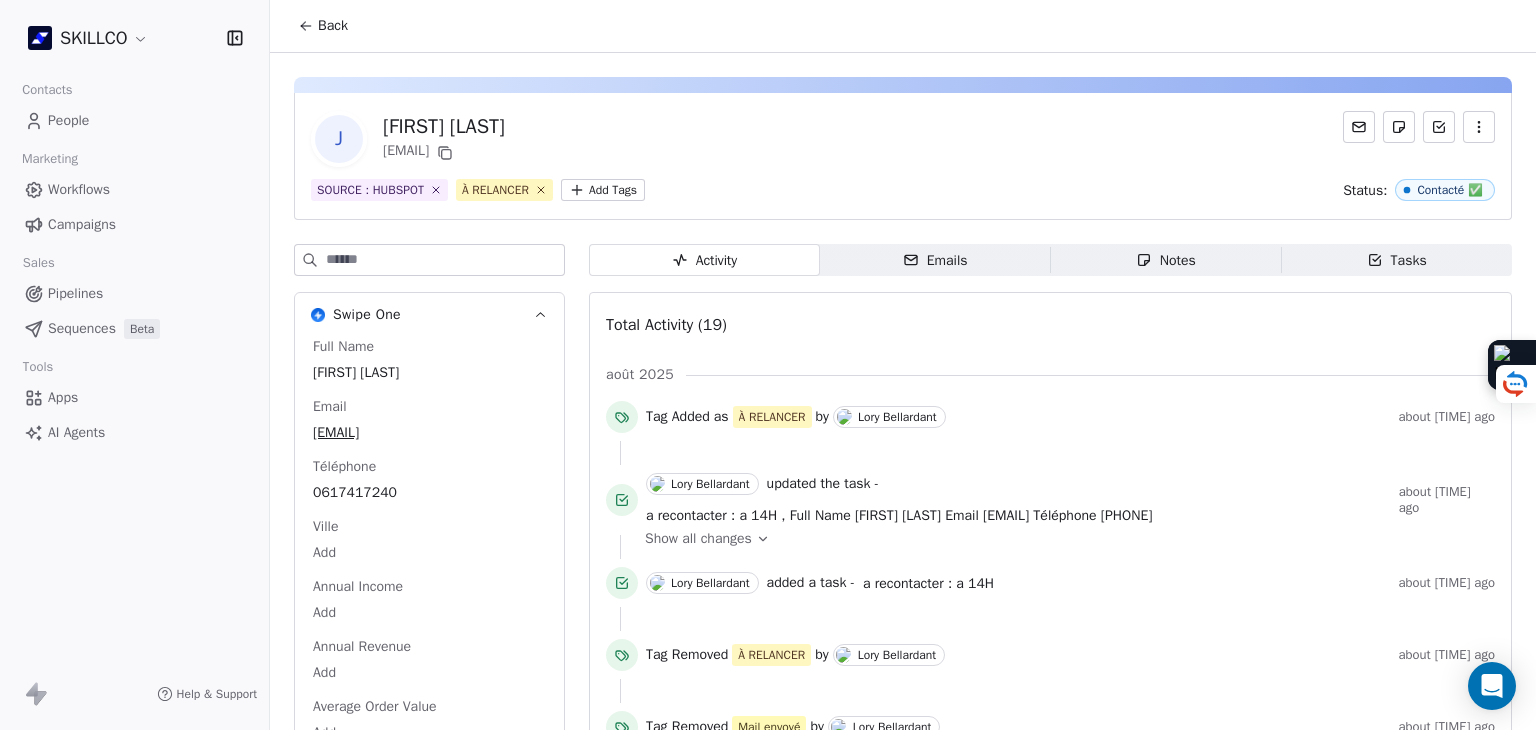 click on "Emails" at bounding box center (935, 260) 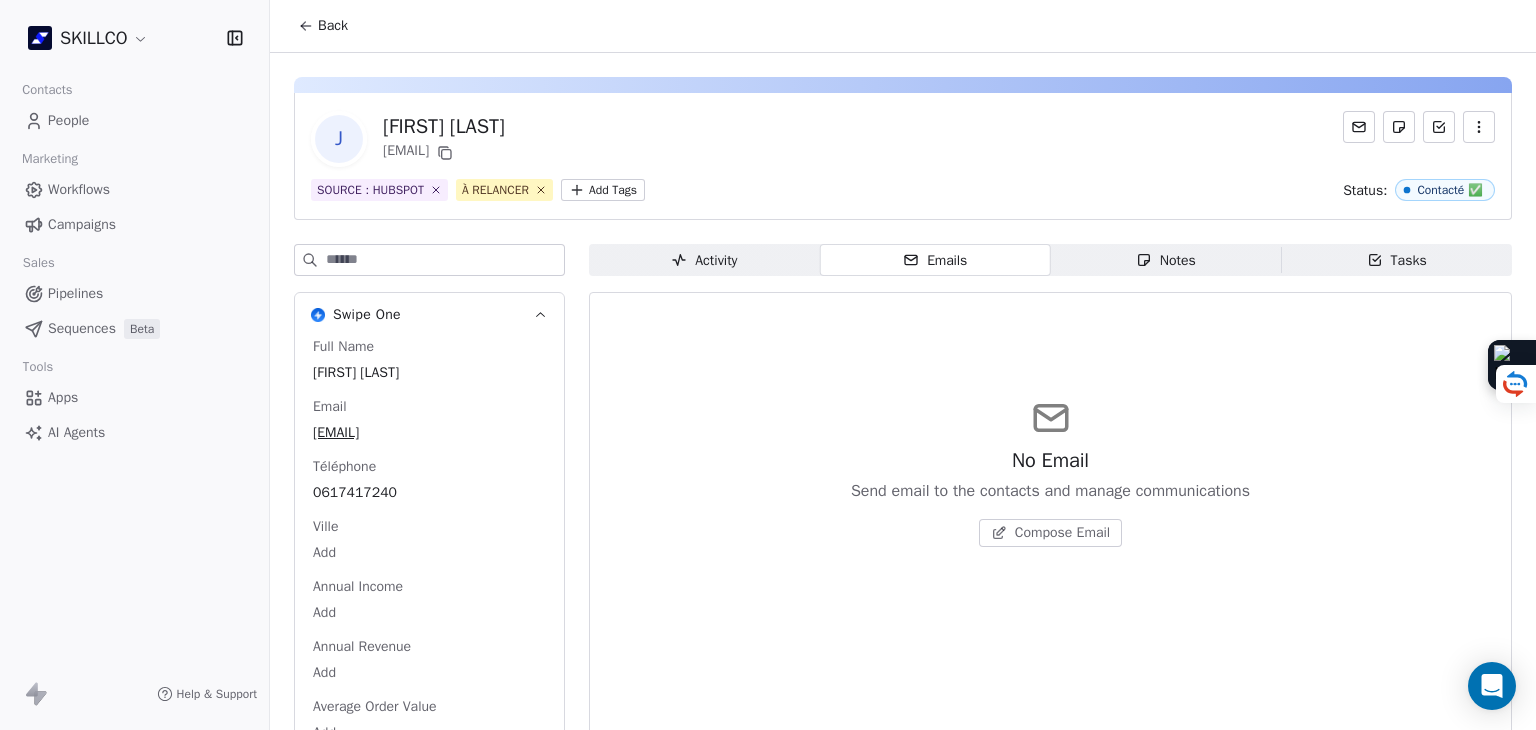 click on "Activity" at bounding box center [704, 260] 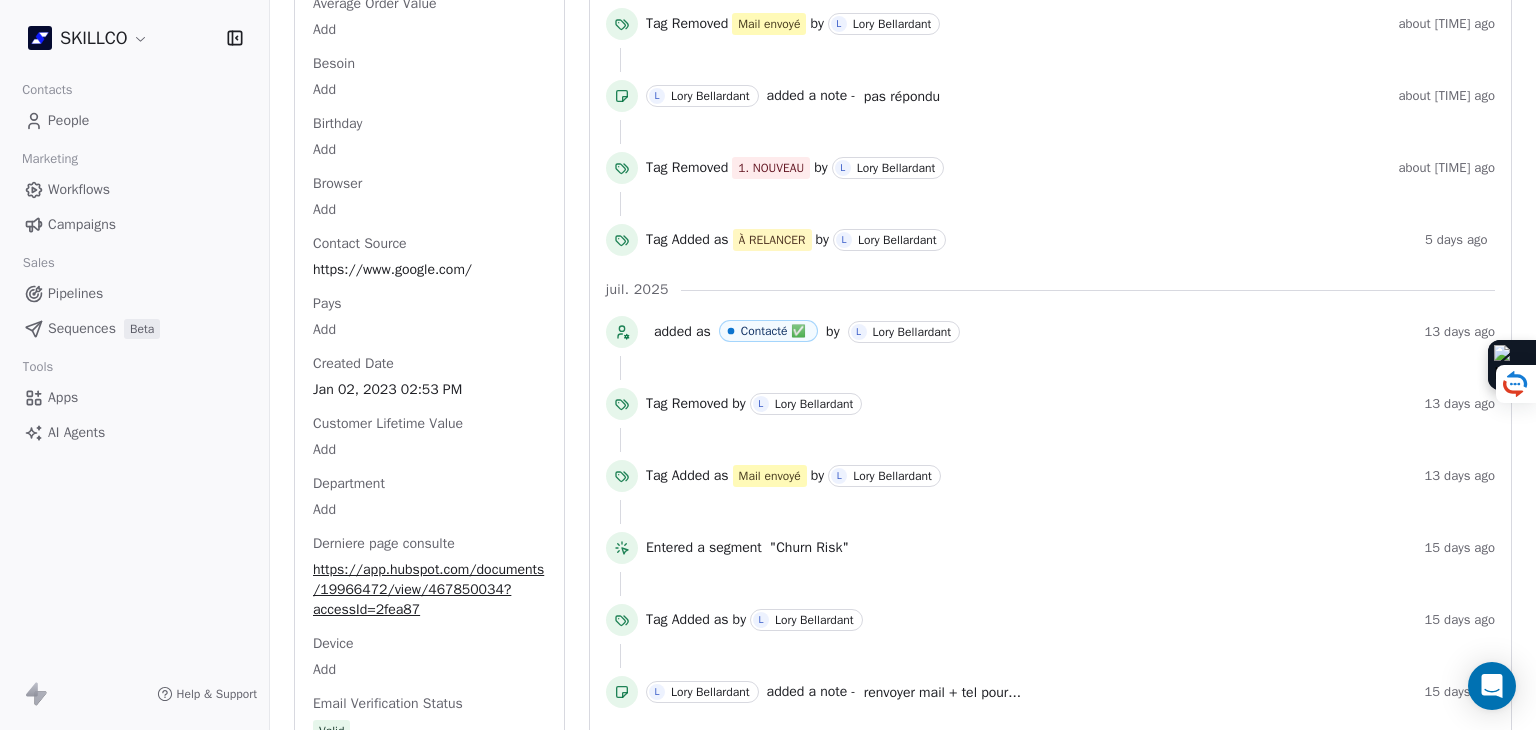 scroll, scrollTop: 700, scrollLeft: 0, axis: vertical 